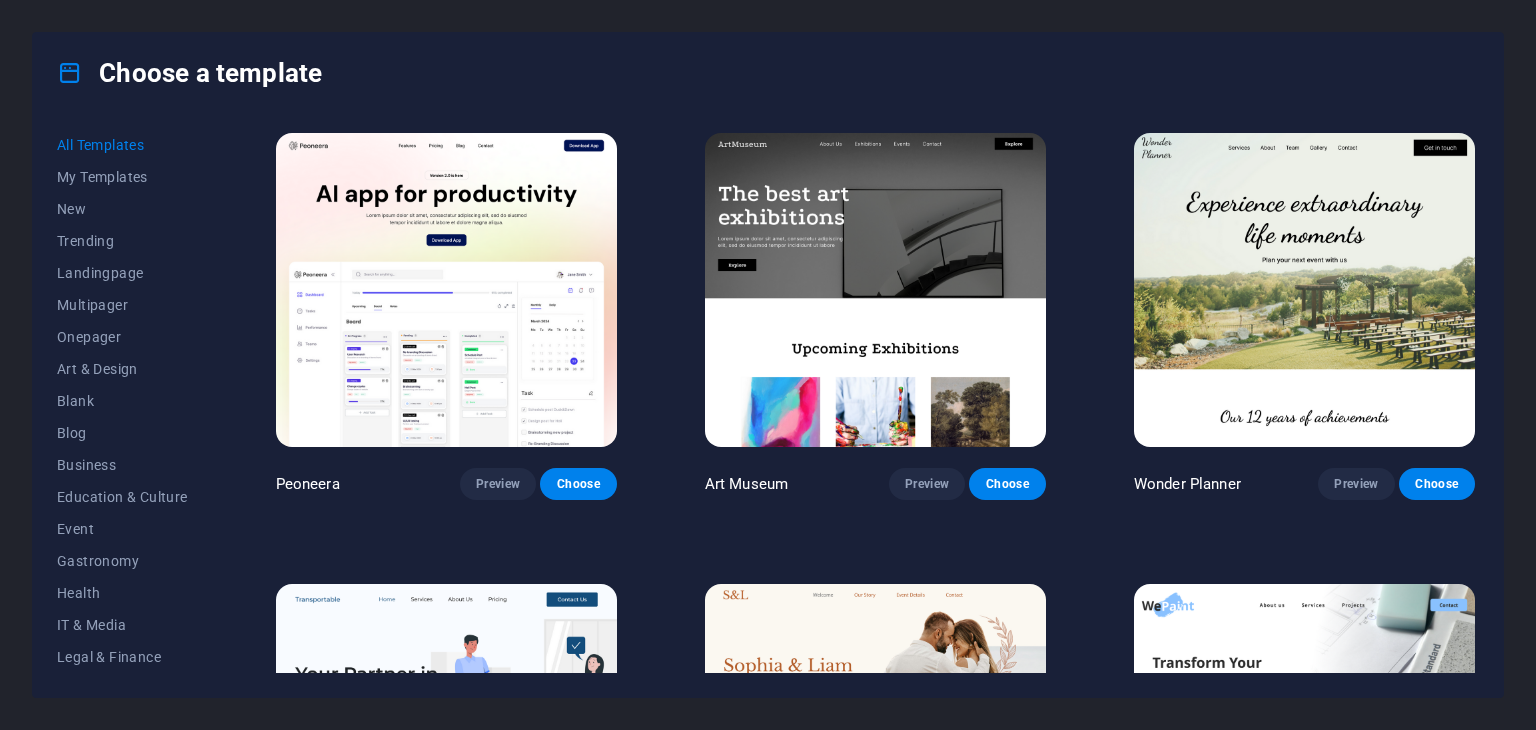 scroll, scrollTop: 0, scrollLeft: 0, axis: both 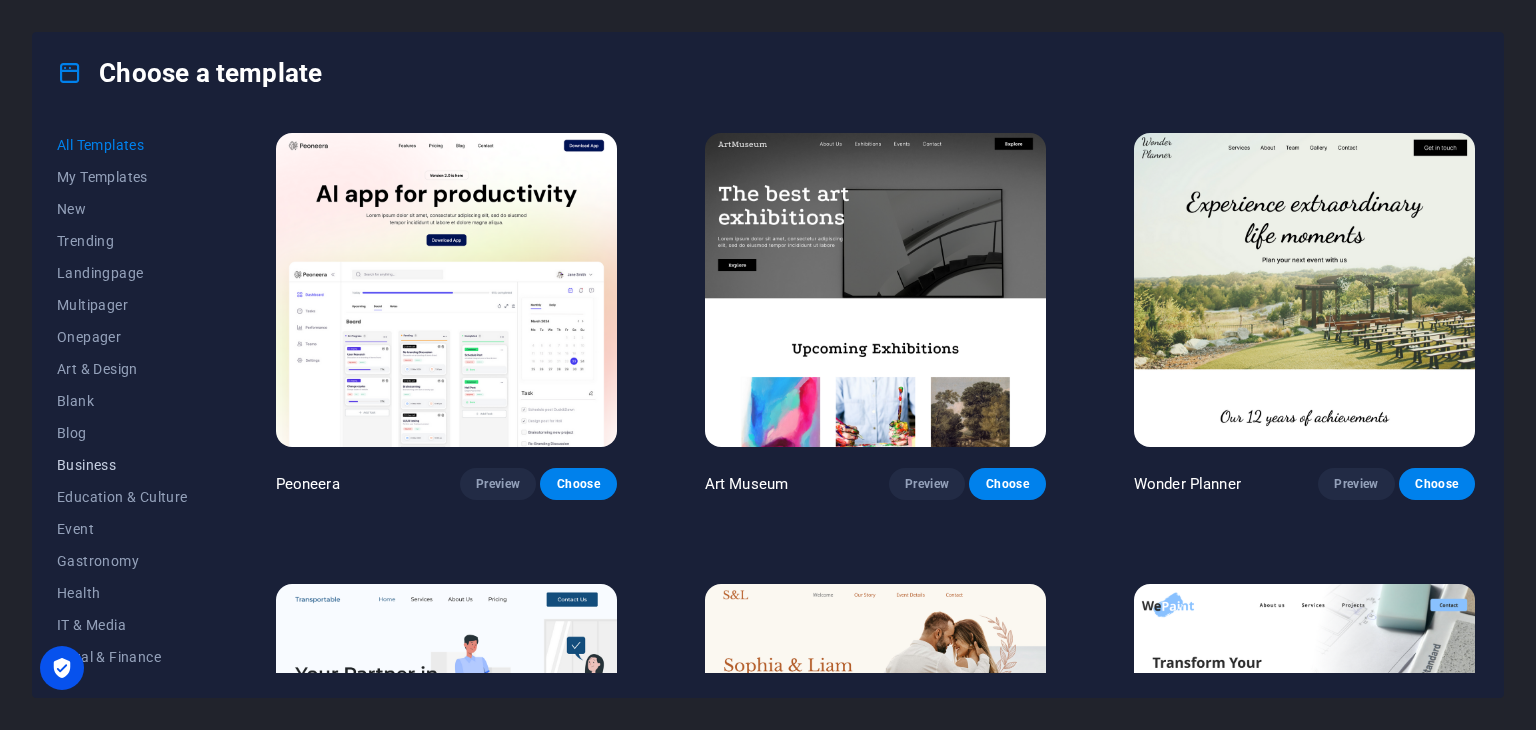 click on "Business" at bounding box center (122, 465) 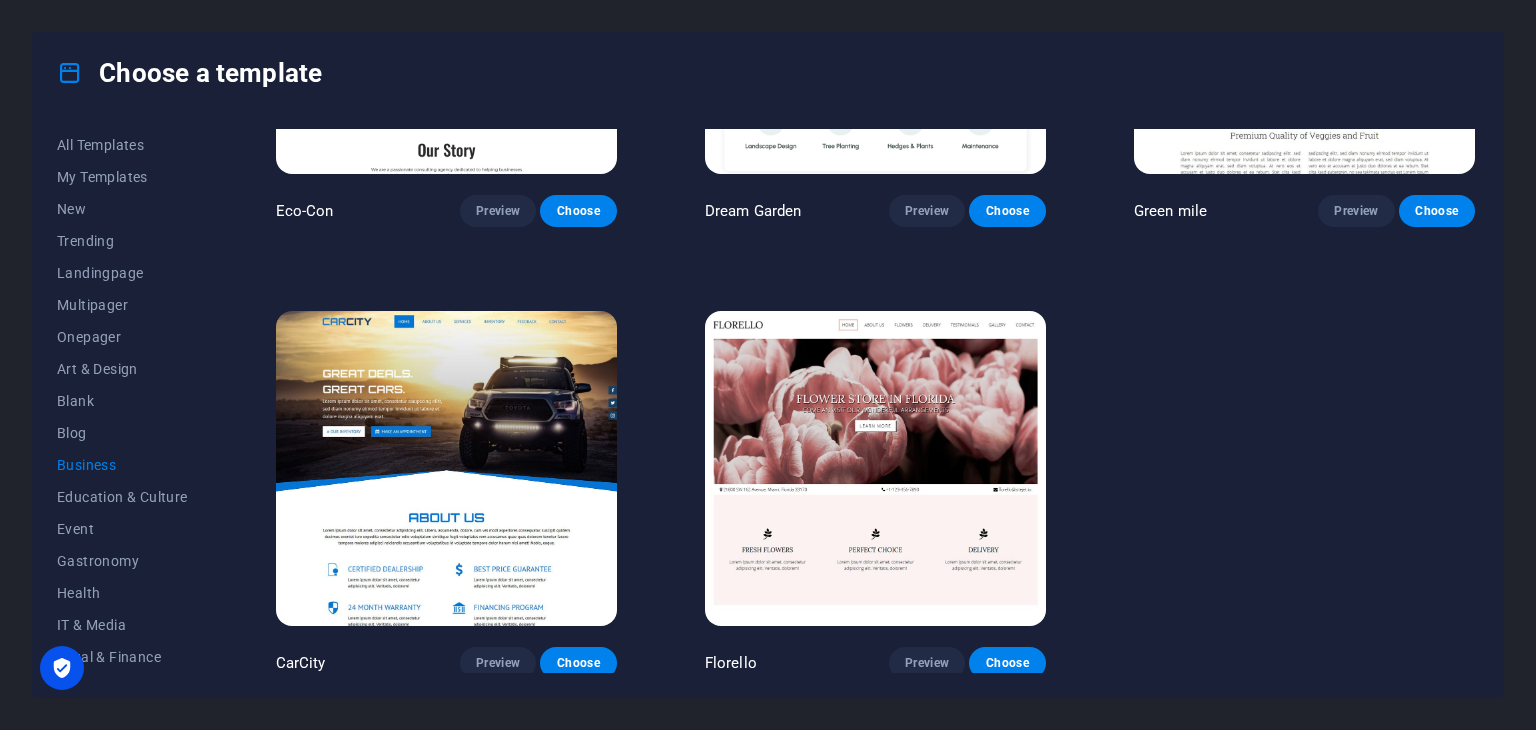 scroll, scrollTop: 274, scrollLeft: 0, axis: vertical 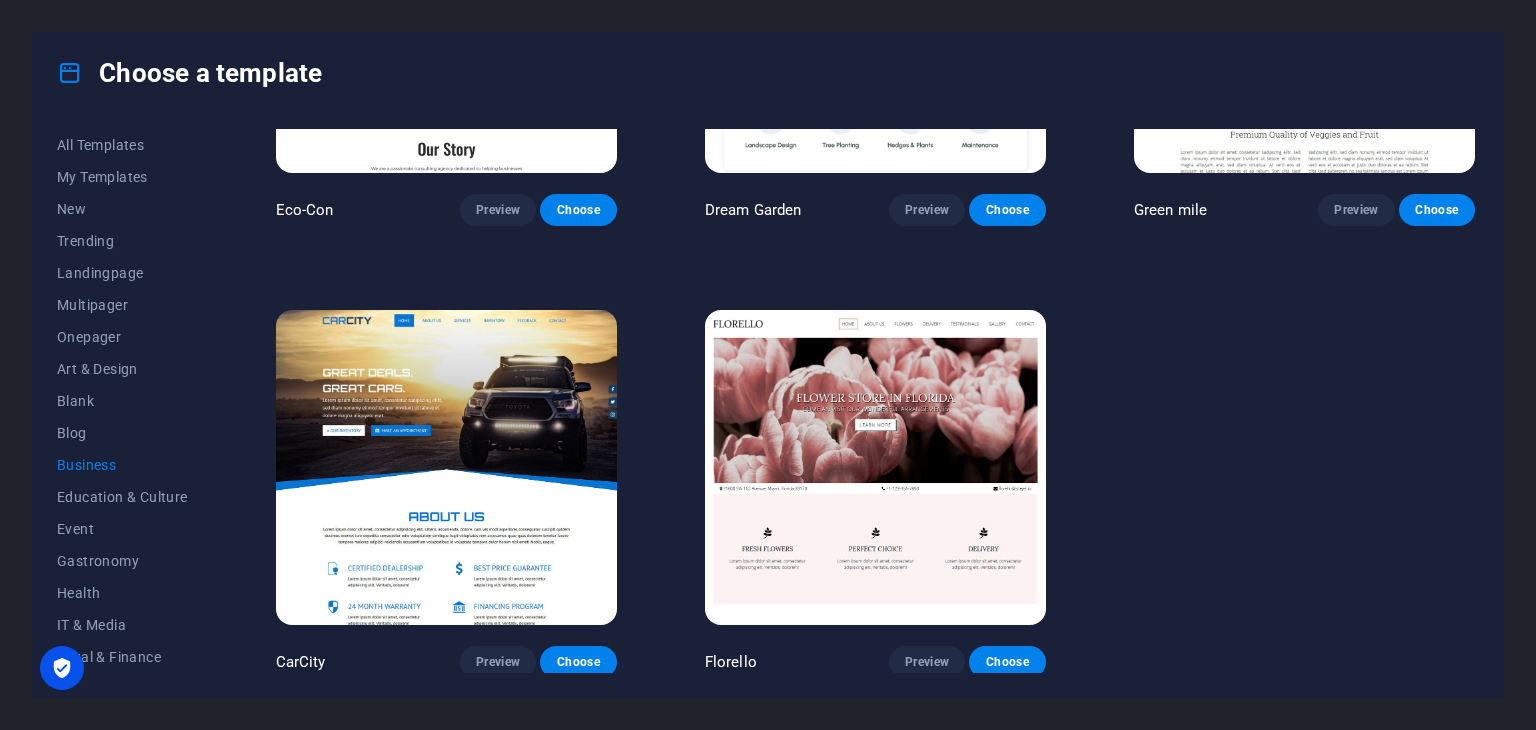 type 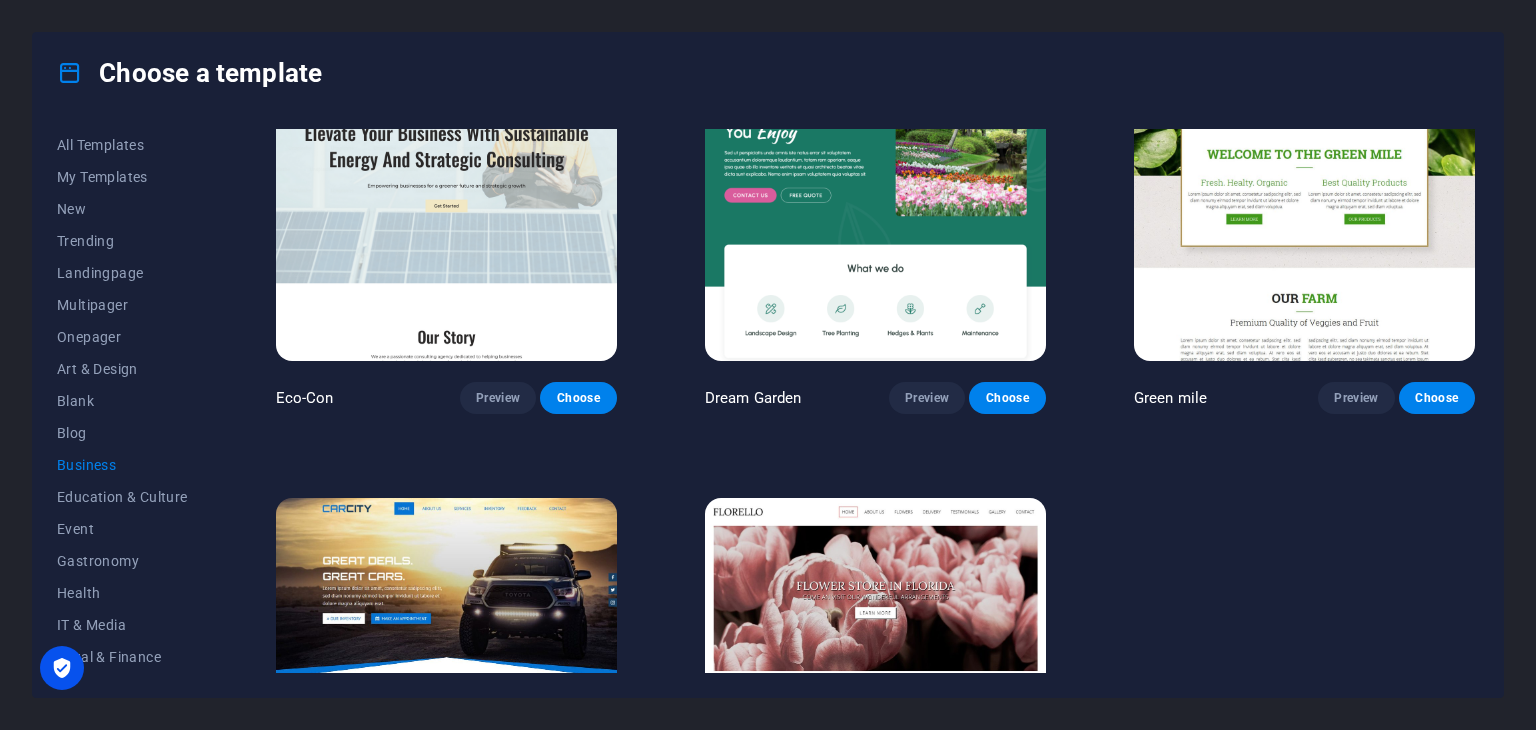 scroll, scrollTop: 0, scrollLeft: 0, axis: both 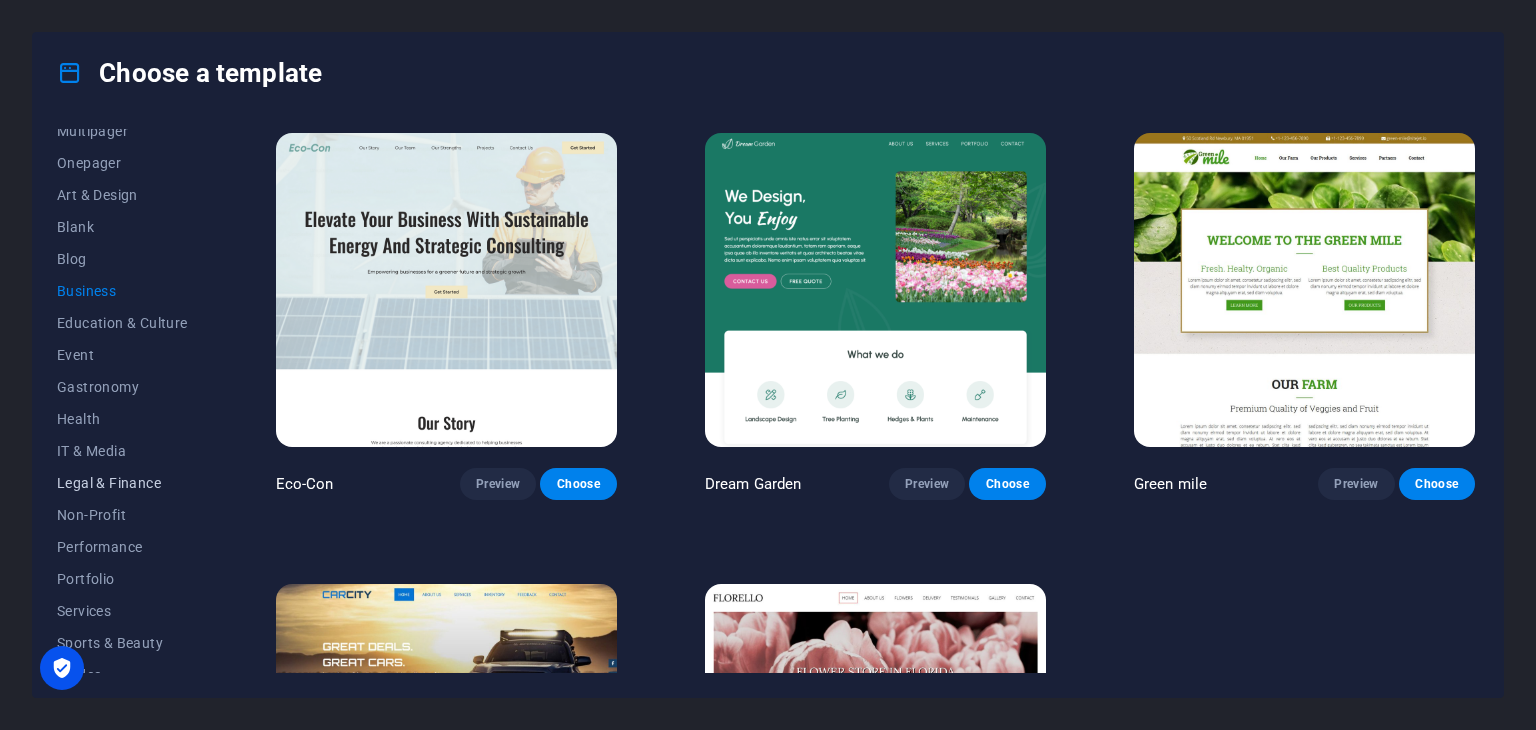 click on "Legal & Finance" at bounding box center [122, 483] 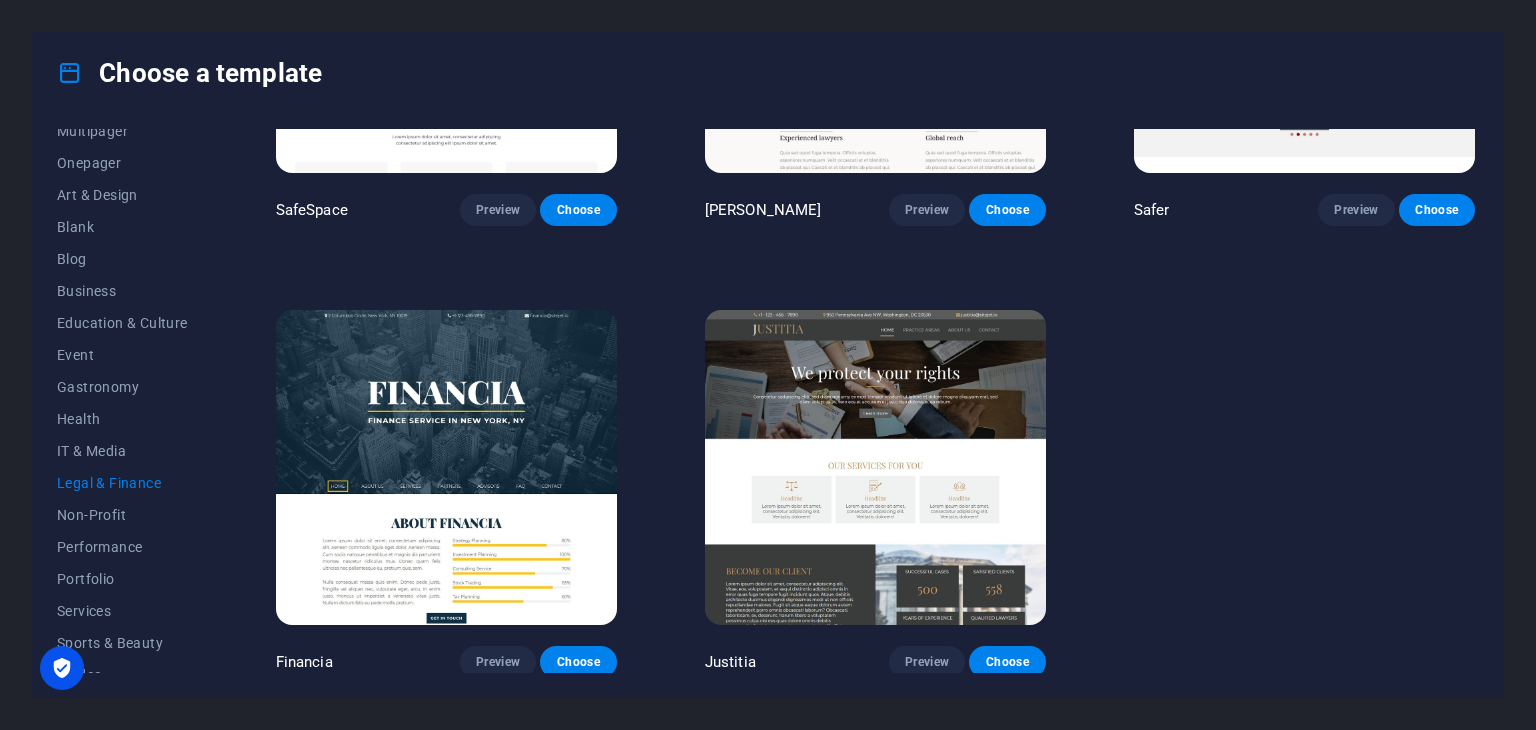 scroll, scrollTop: 0, scrollLeft: 0, axis: both 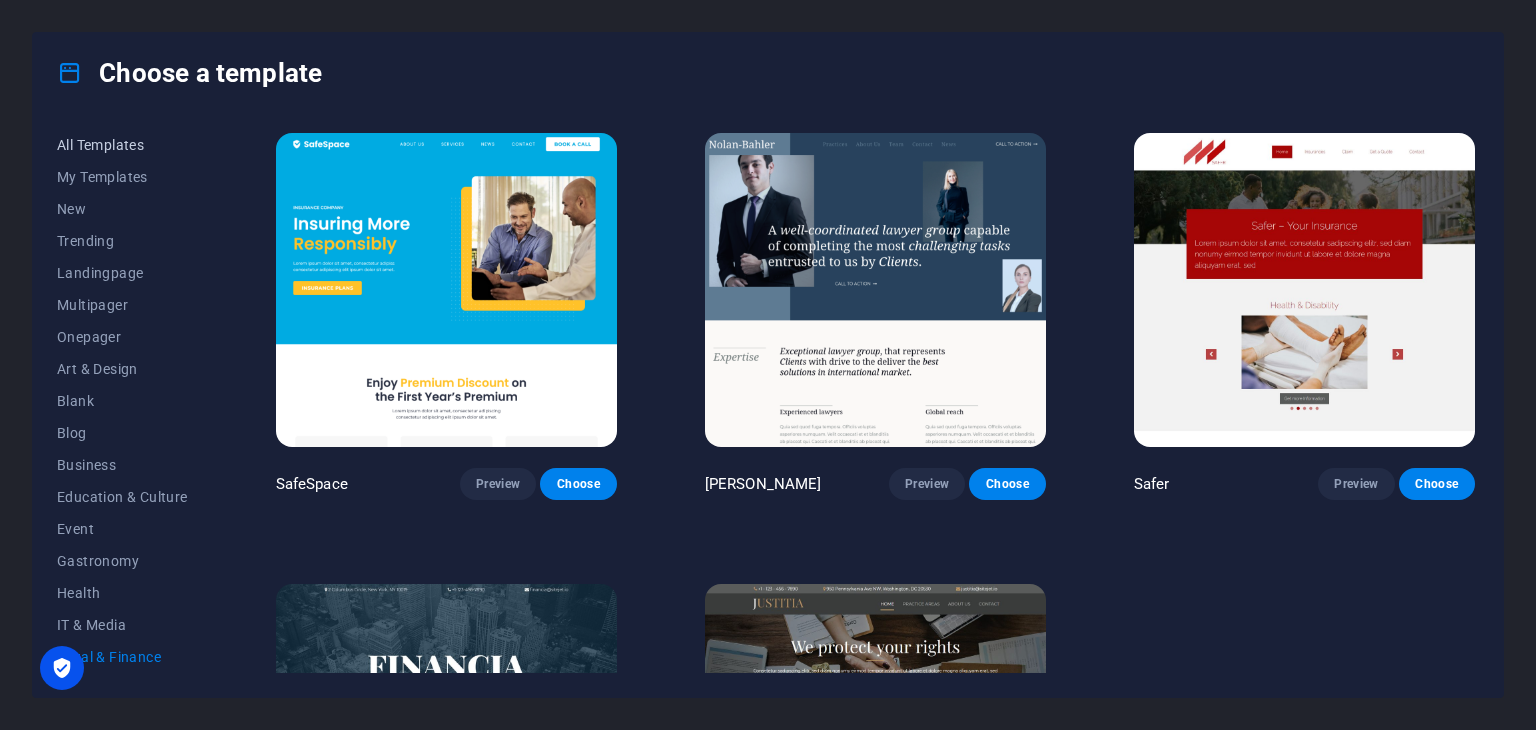 click on "All Templates" at bounding box center [122, 145] 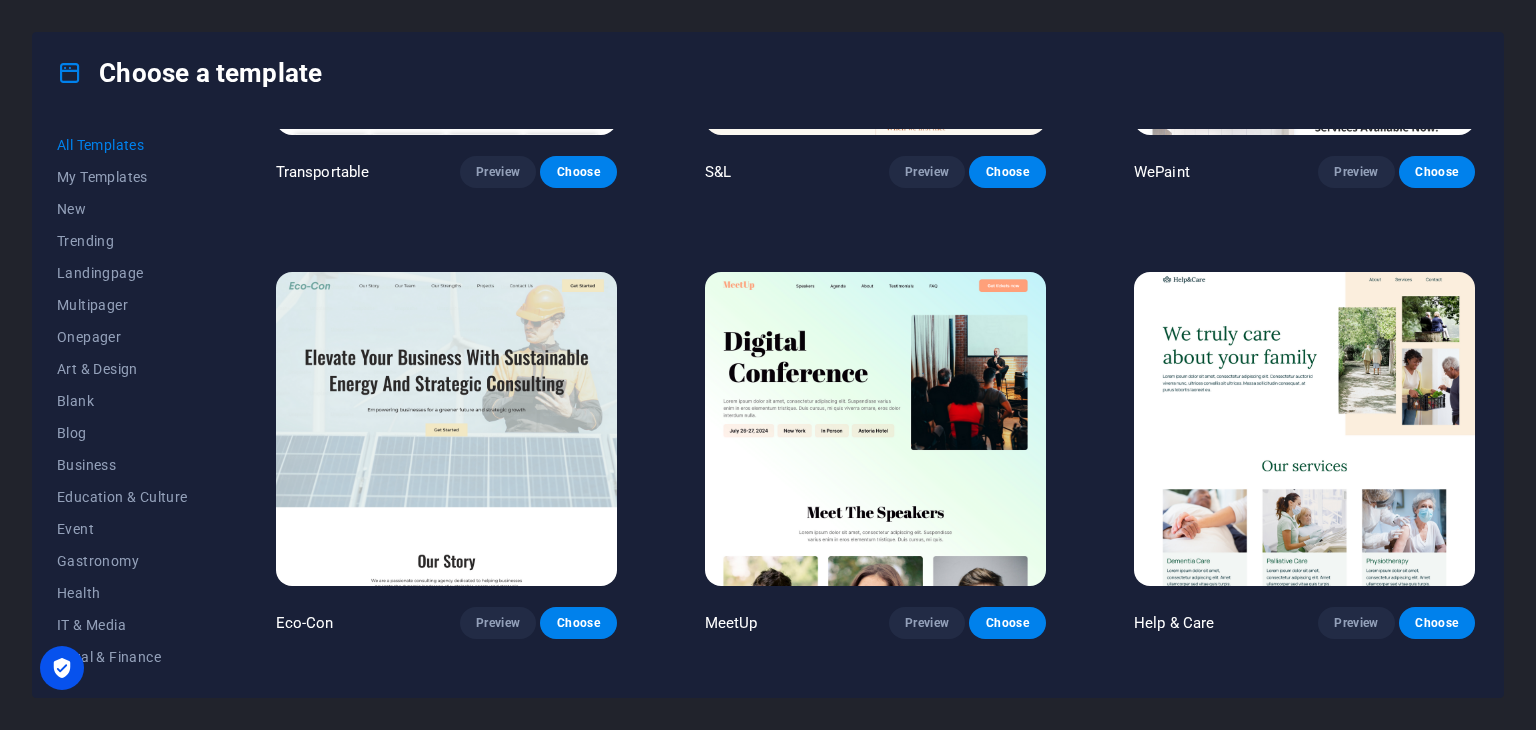 scroll, scrollTop: 772, scrollLeft: 0, axis: vertical 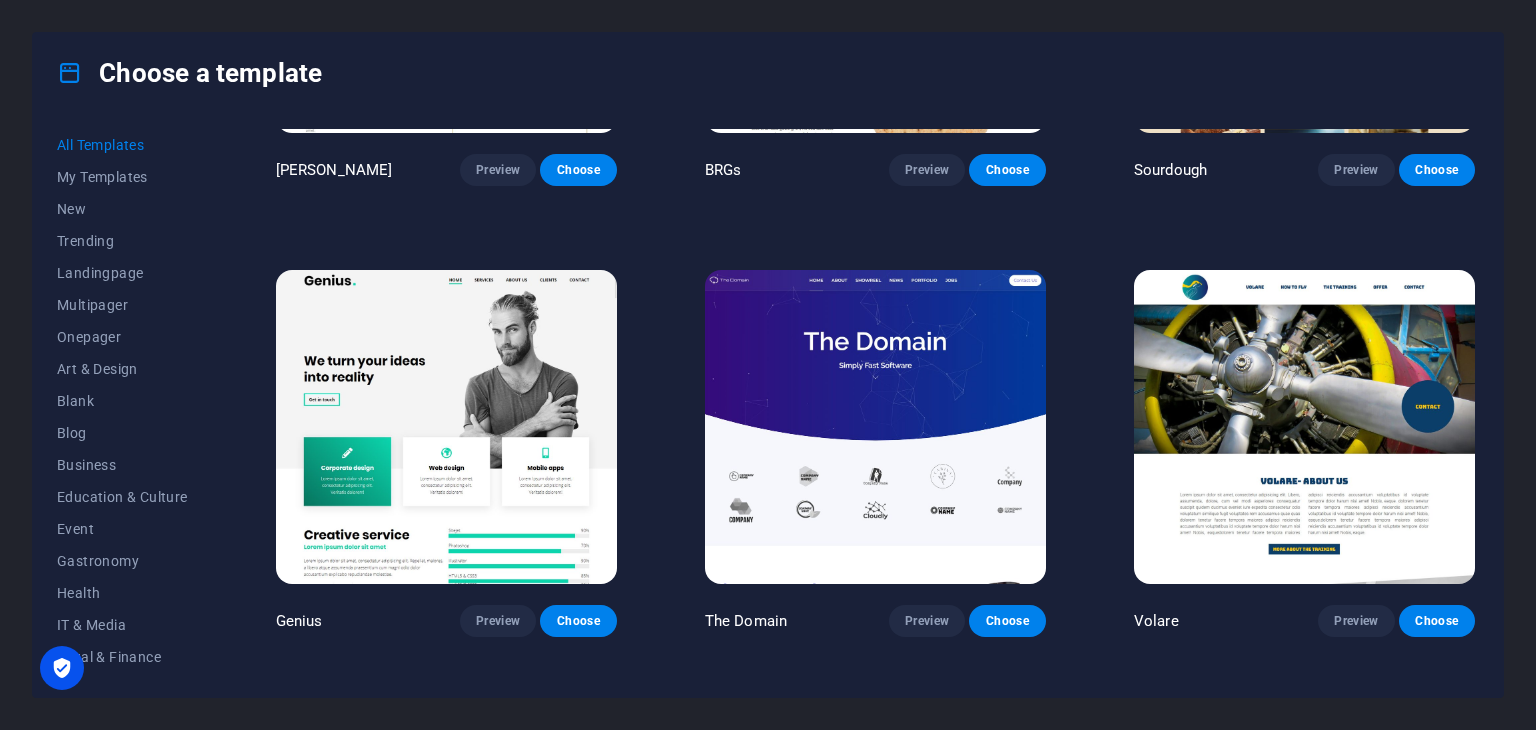 click at bounding box center [875, 427] 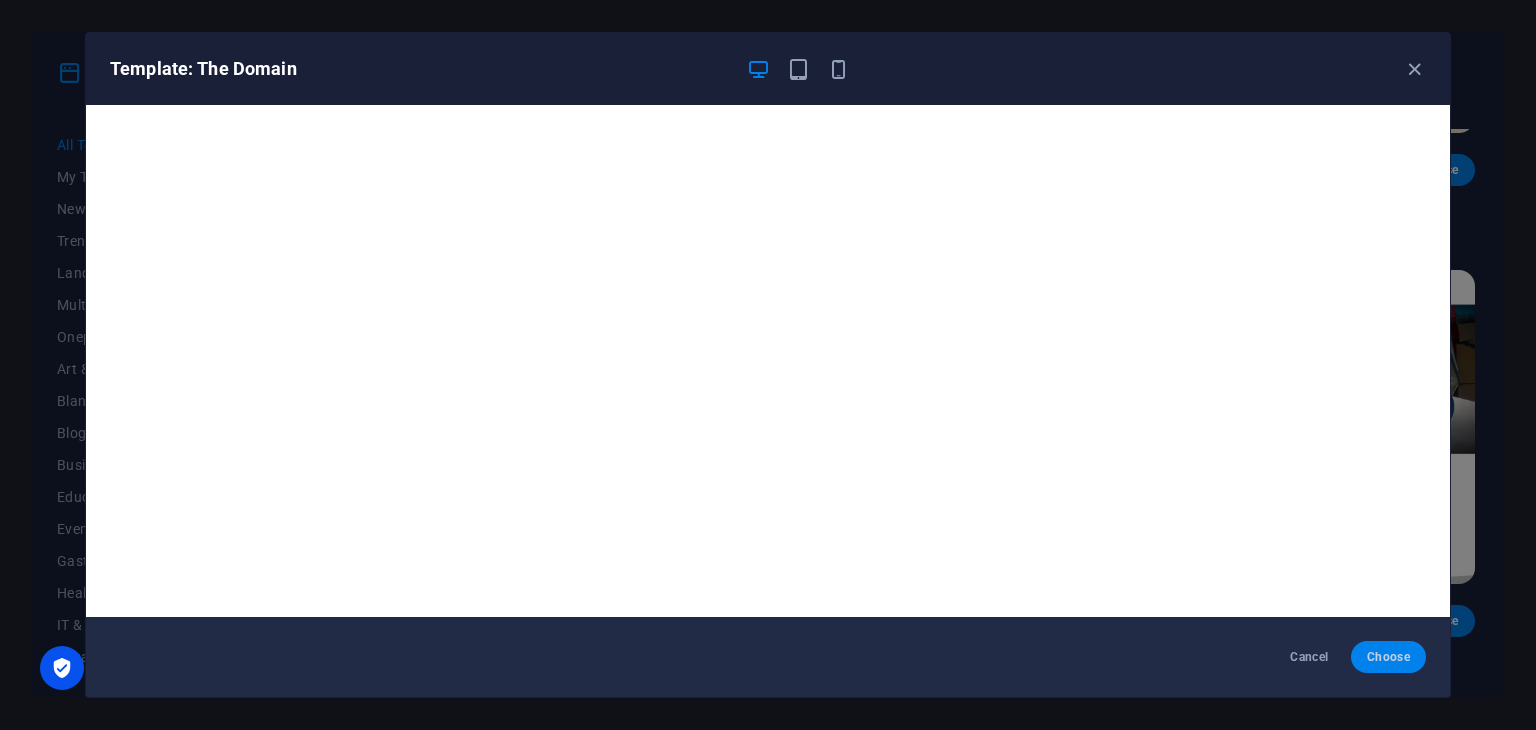 click on "Choose" at bounding box center (1388, 657) 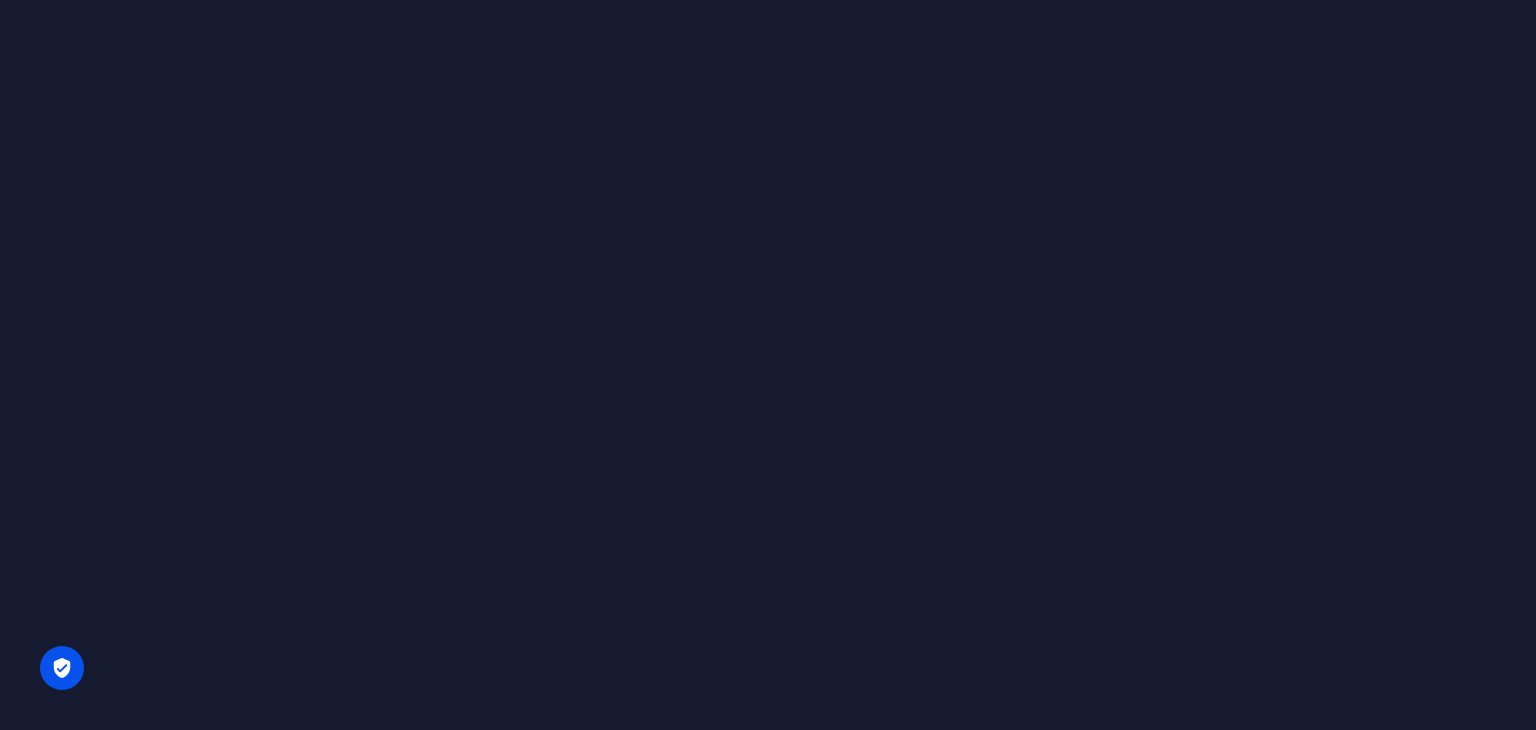 scroll, scrollTop: 0, scrollLeft: 0, axis: both 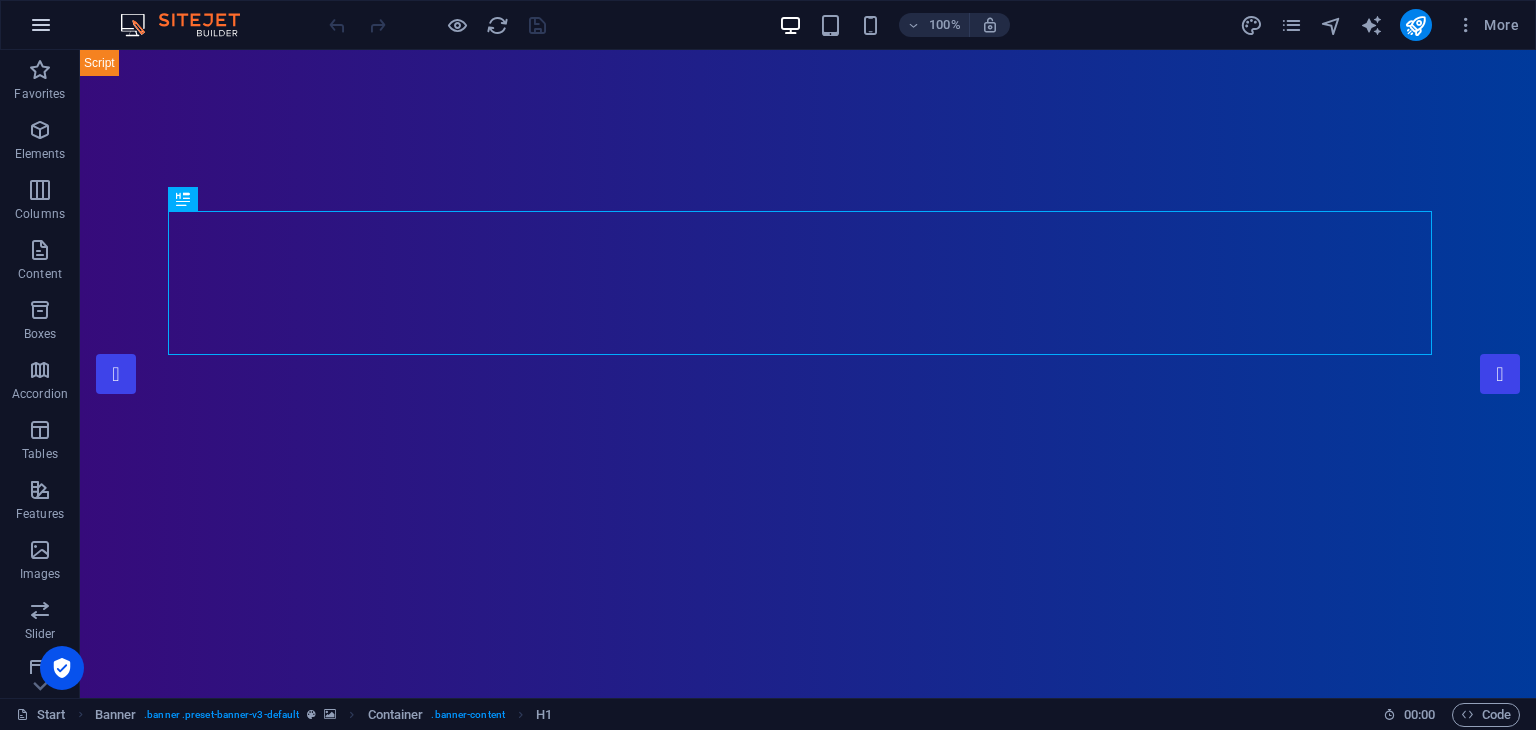 click at bounding box center [41, 25] 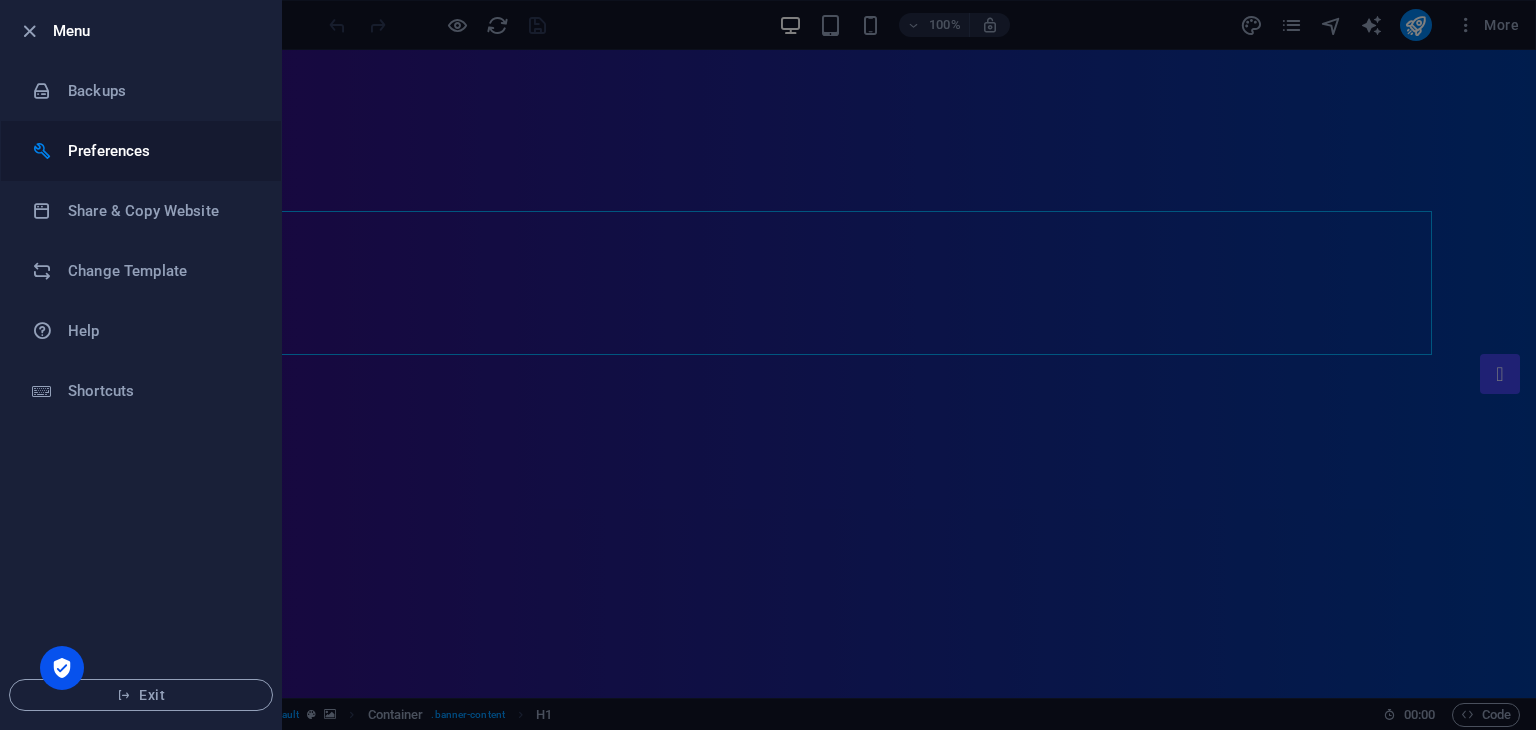 click on "Preferences" at bounding box center [160, 151] 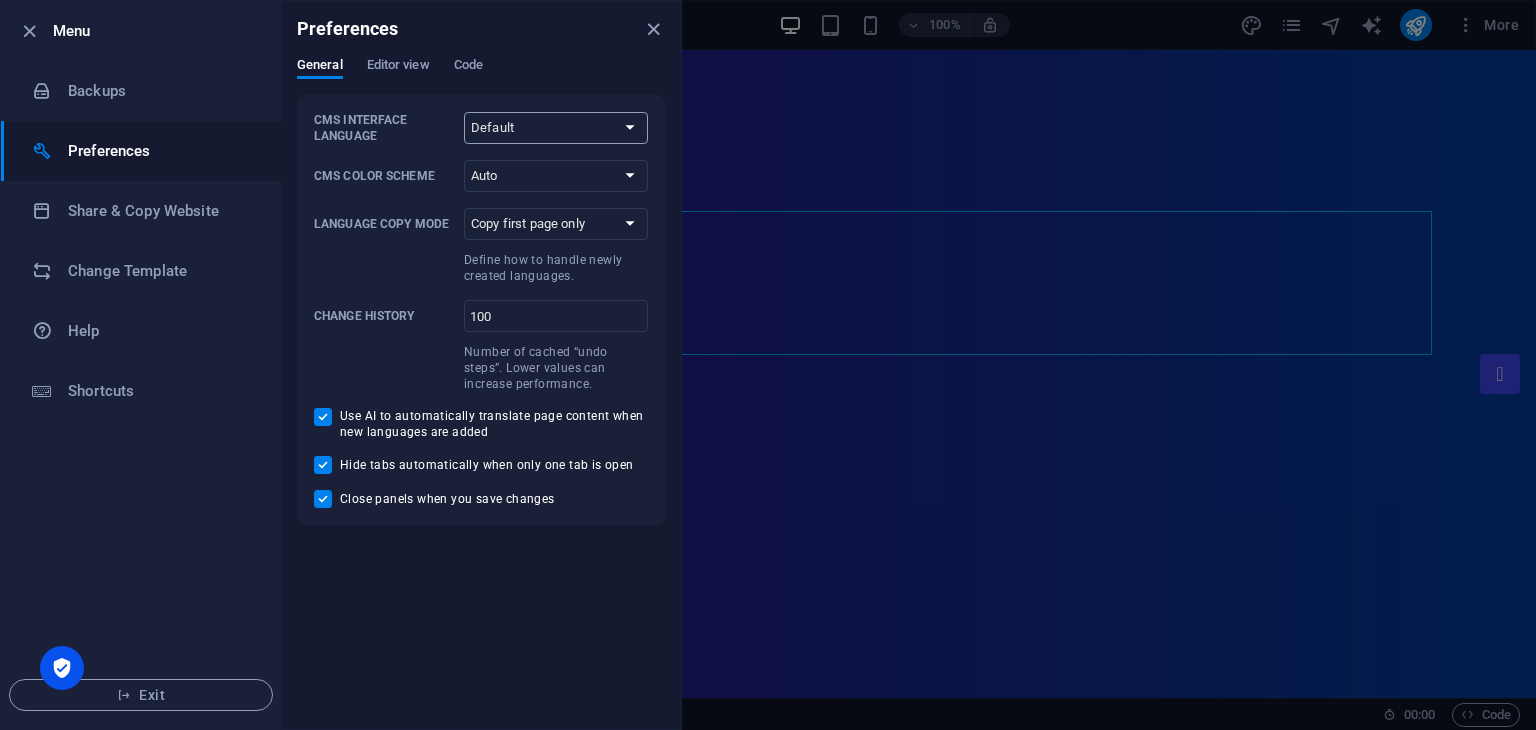 click on "Default Deutsch English Español Français Magyar Italiano Nederlands Polski Português русский язык Svenska Türkçe 日本語" at bounding box center [556, 128] 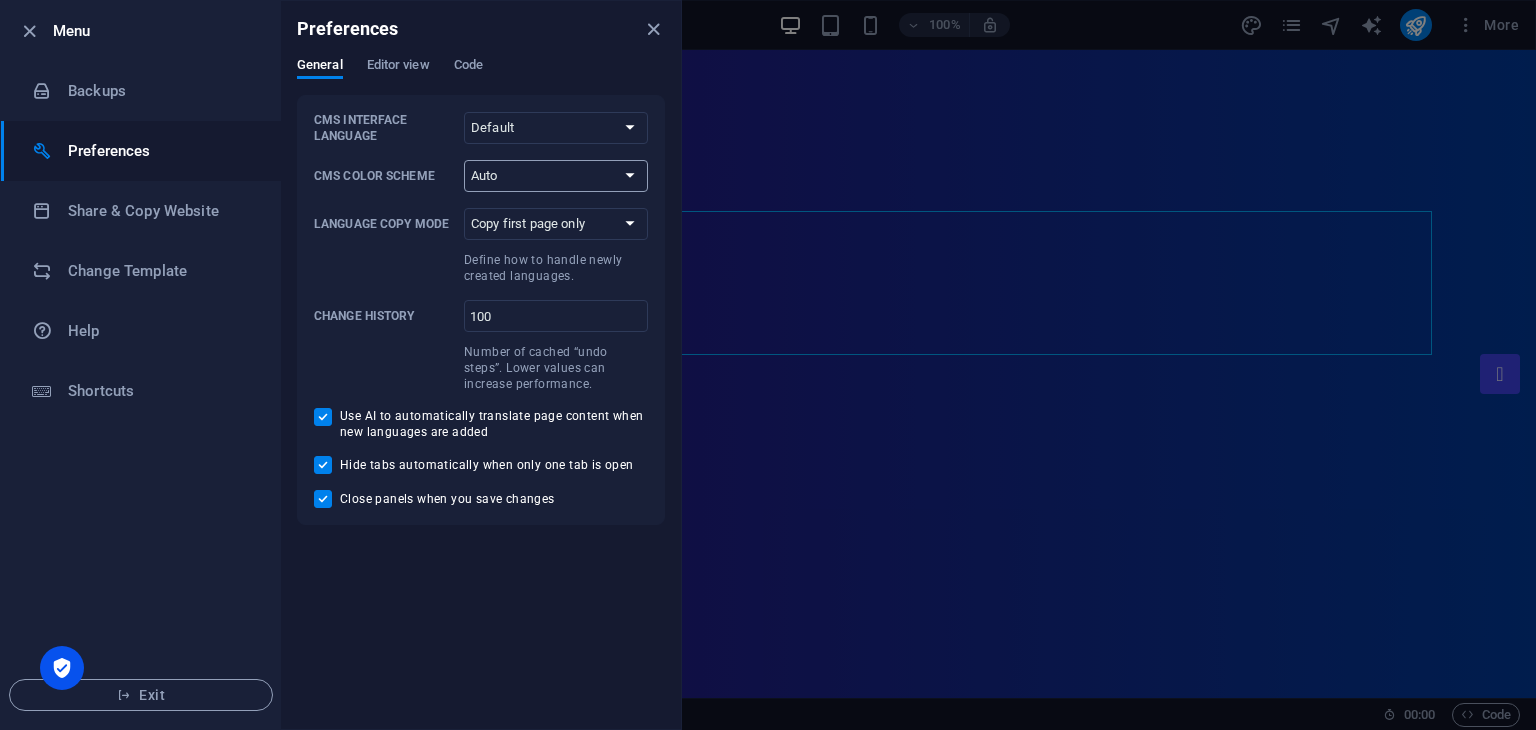 click on "Auto Dark Light" at bounding box center (556, 176) 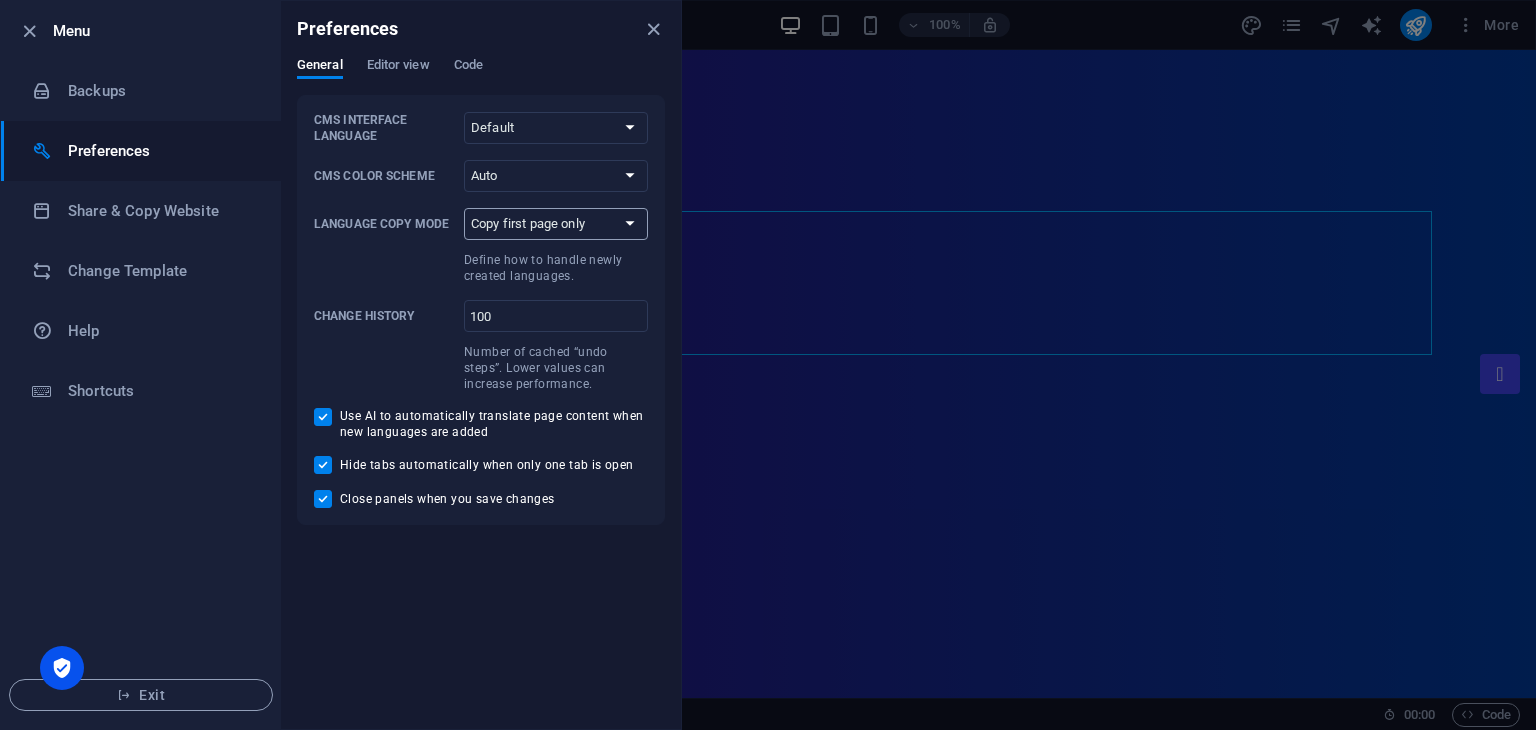 click on "Copy first page only Copy all pages" at bounding box center (556, 224) 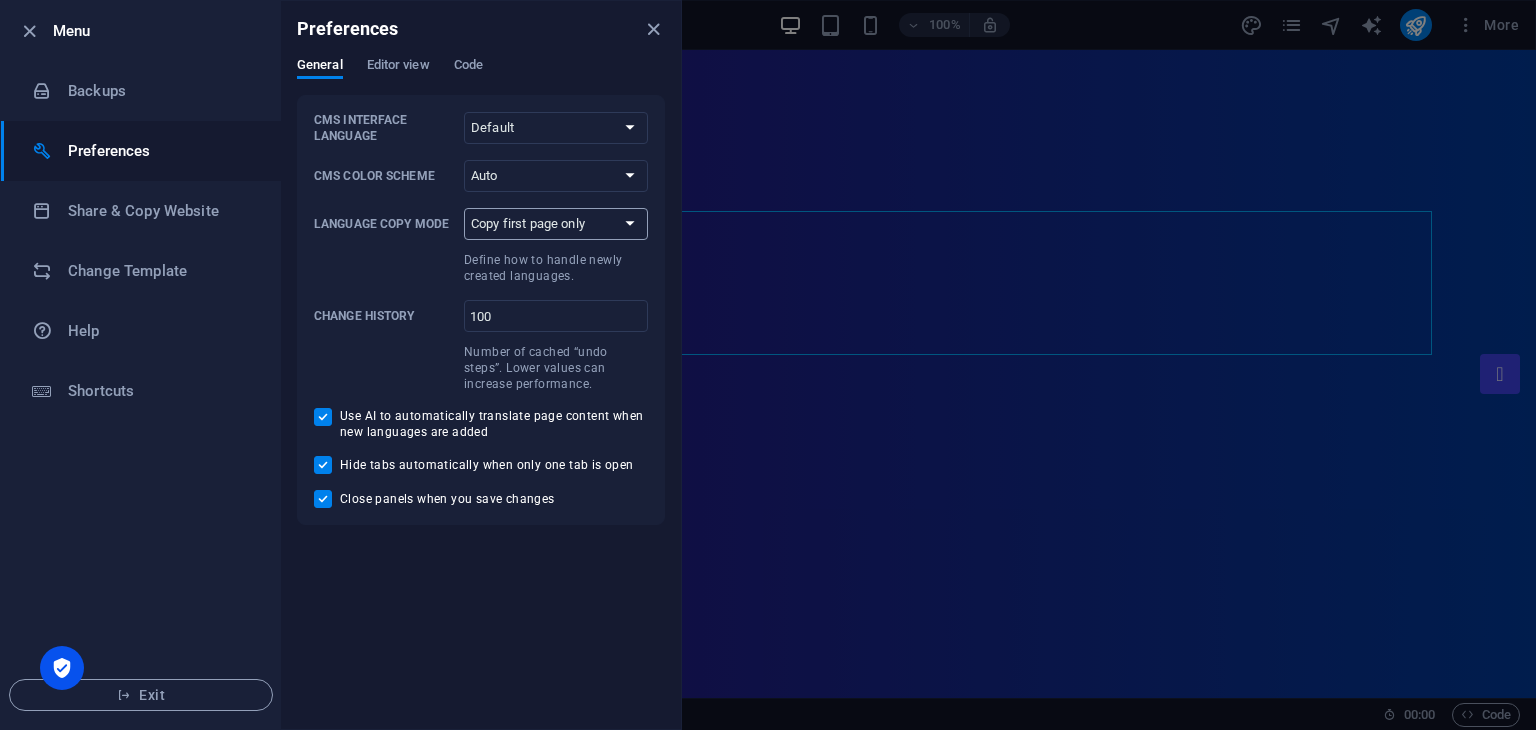 click on "Copy first page only Copy all pages" at bounding box center (556, 224) 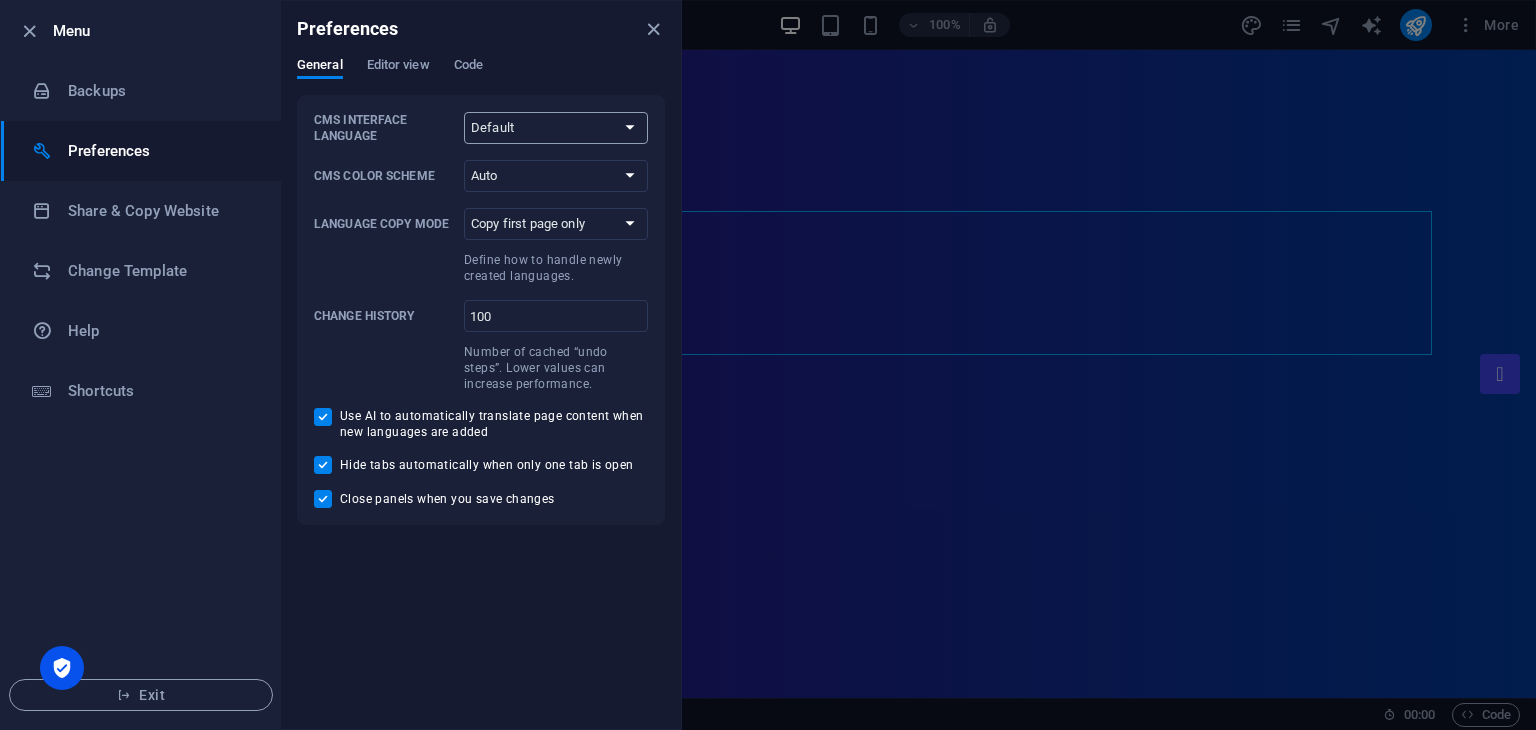 click on "Default Deutsch English Español Français Magyar Italiano Nederlands Polski Português русский язык Svenska Türkçe 日本語" at bounding box center [556, 128] 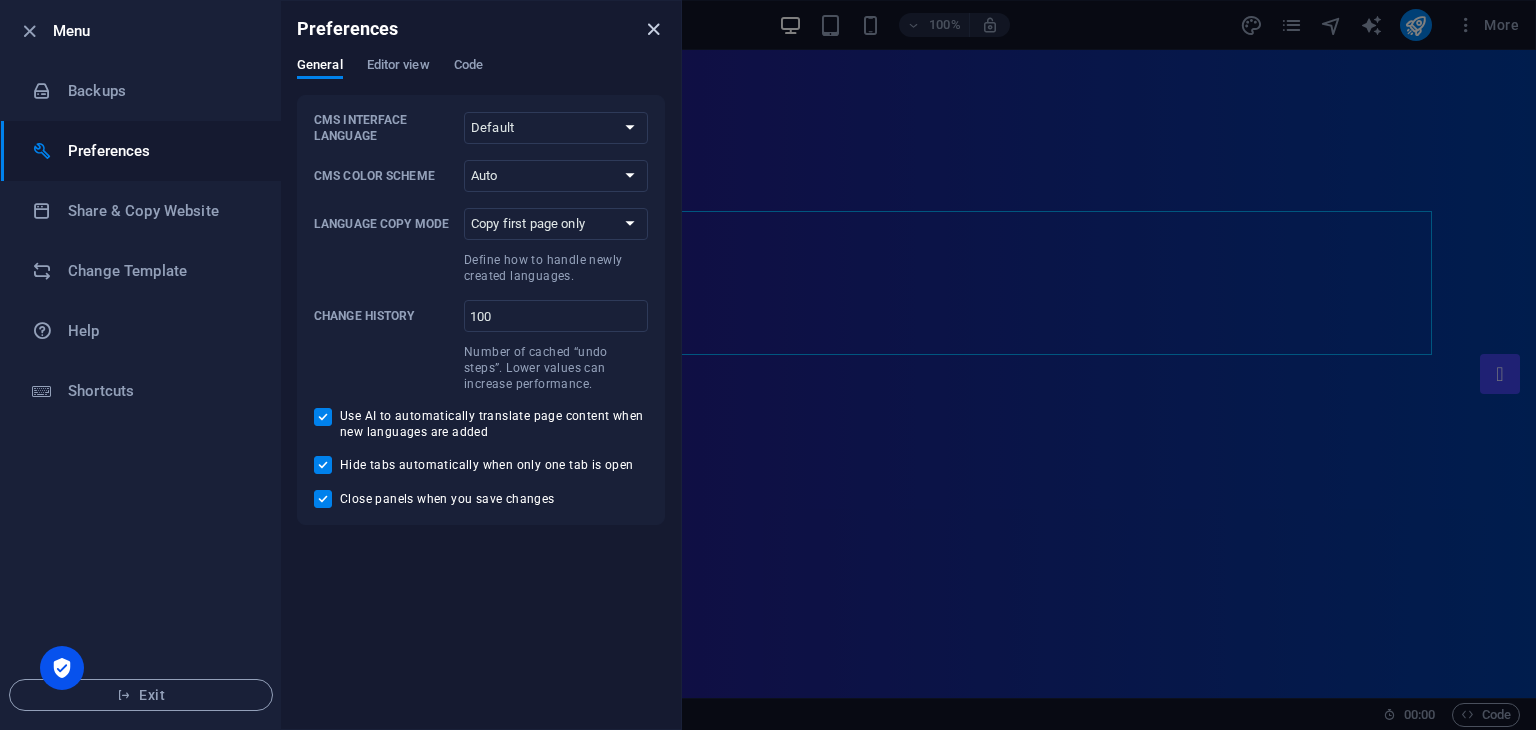 click at bounding box center [653, 29] 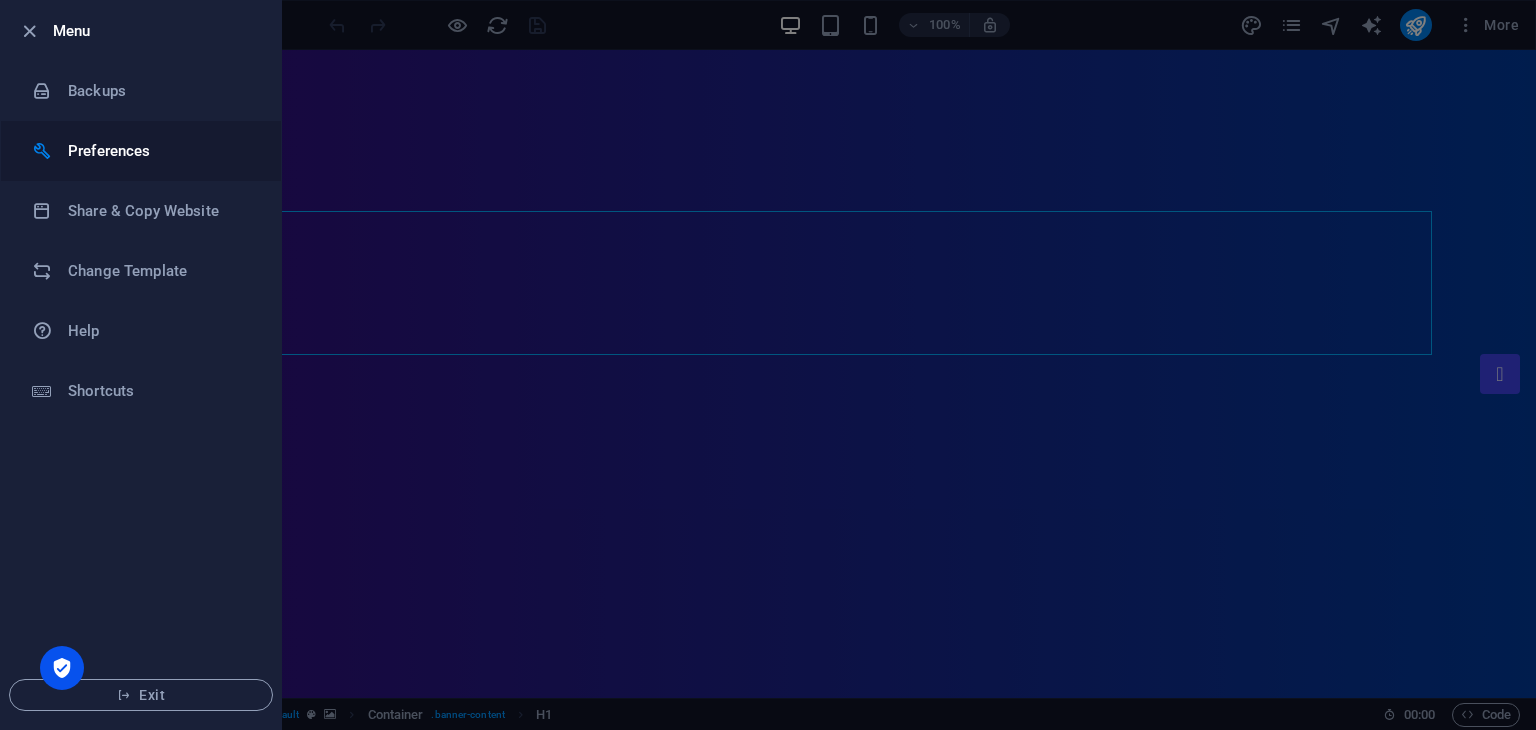click on "Preferences" at bounding box center (160, 151) 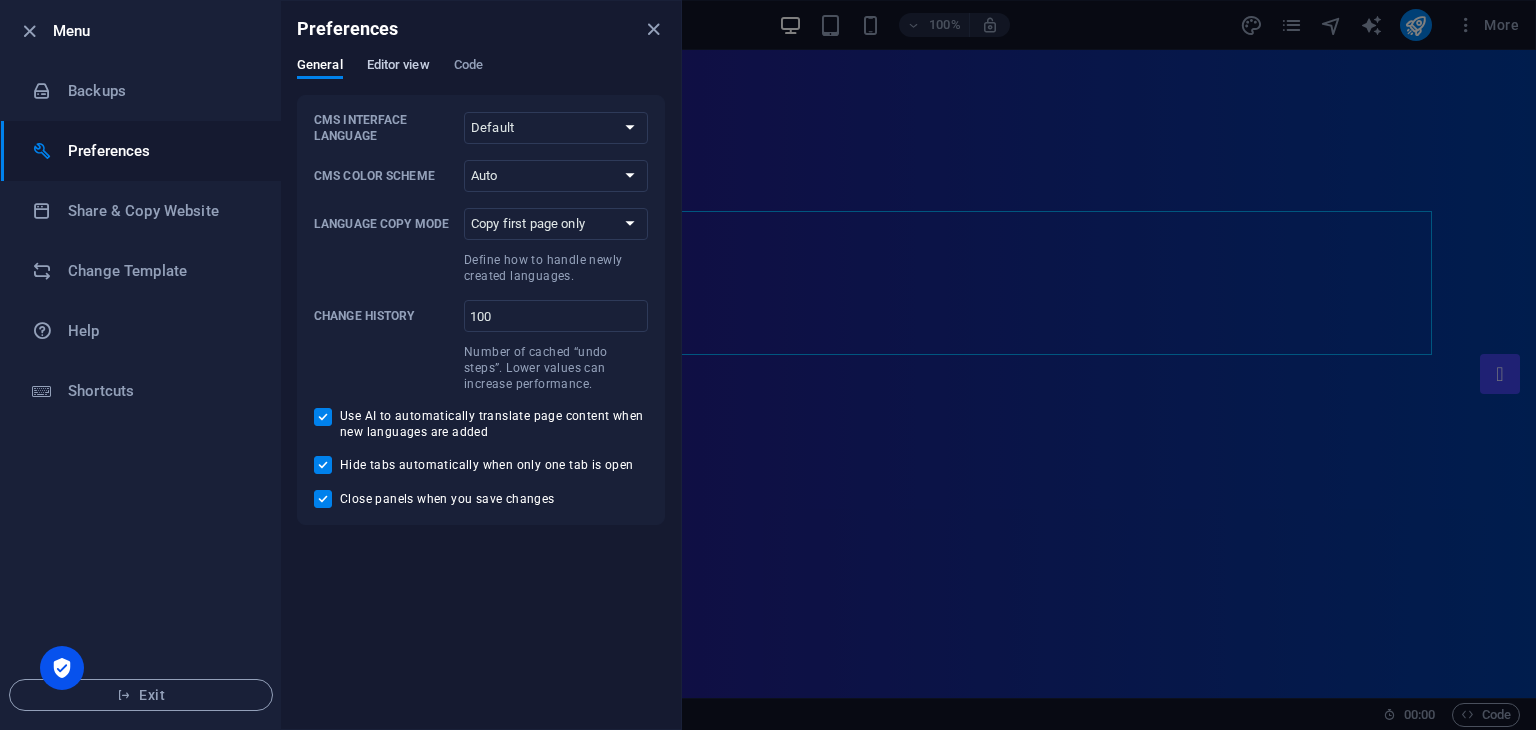 click on "Editor view" at bounding box center [398, 67] 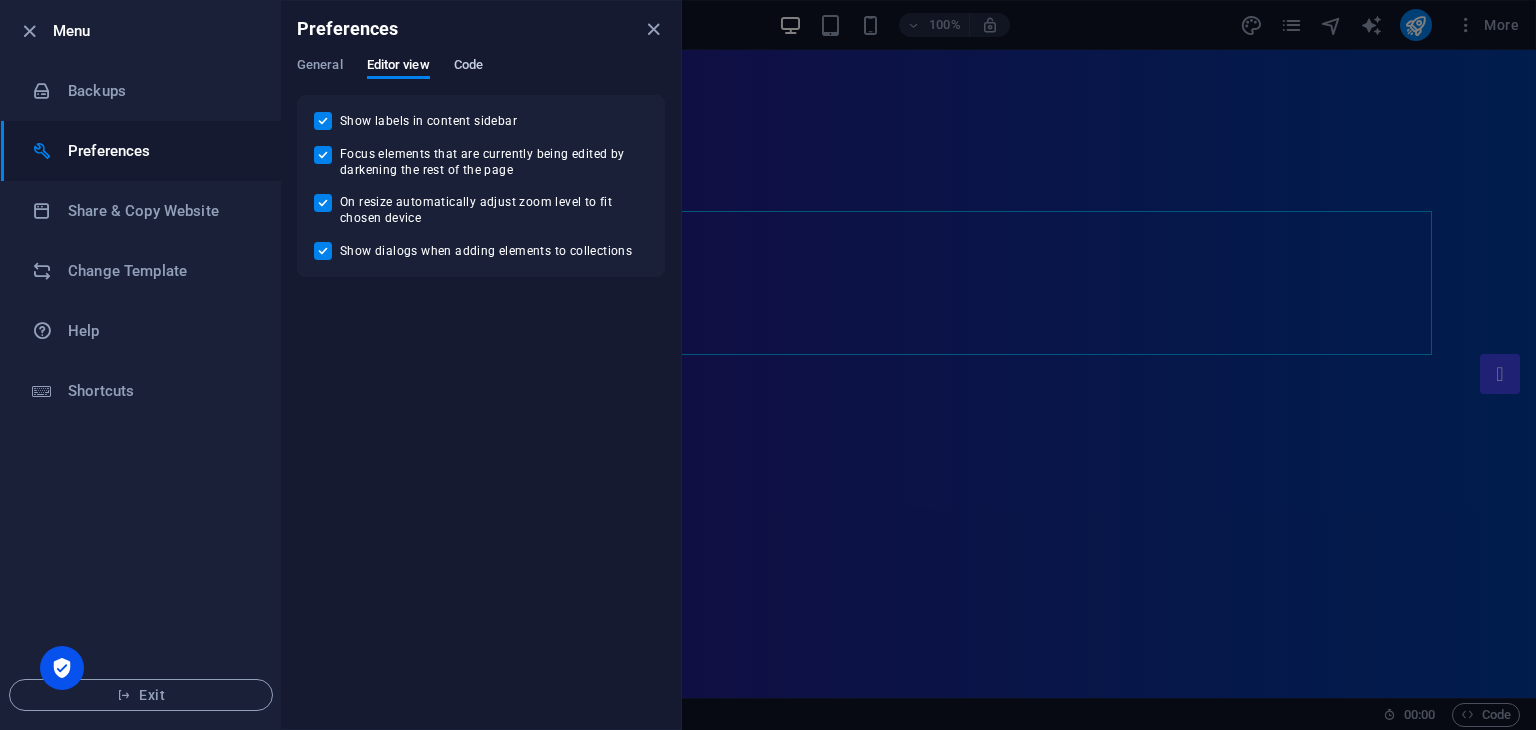 click on "Code" at bounding box center (468, 67) 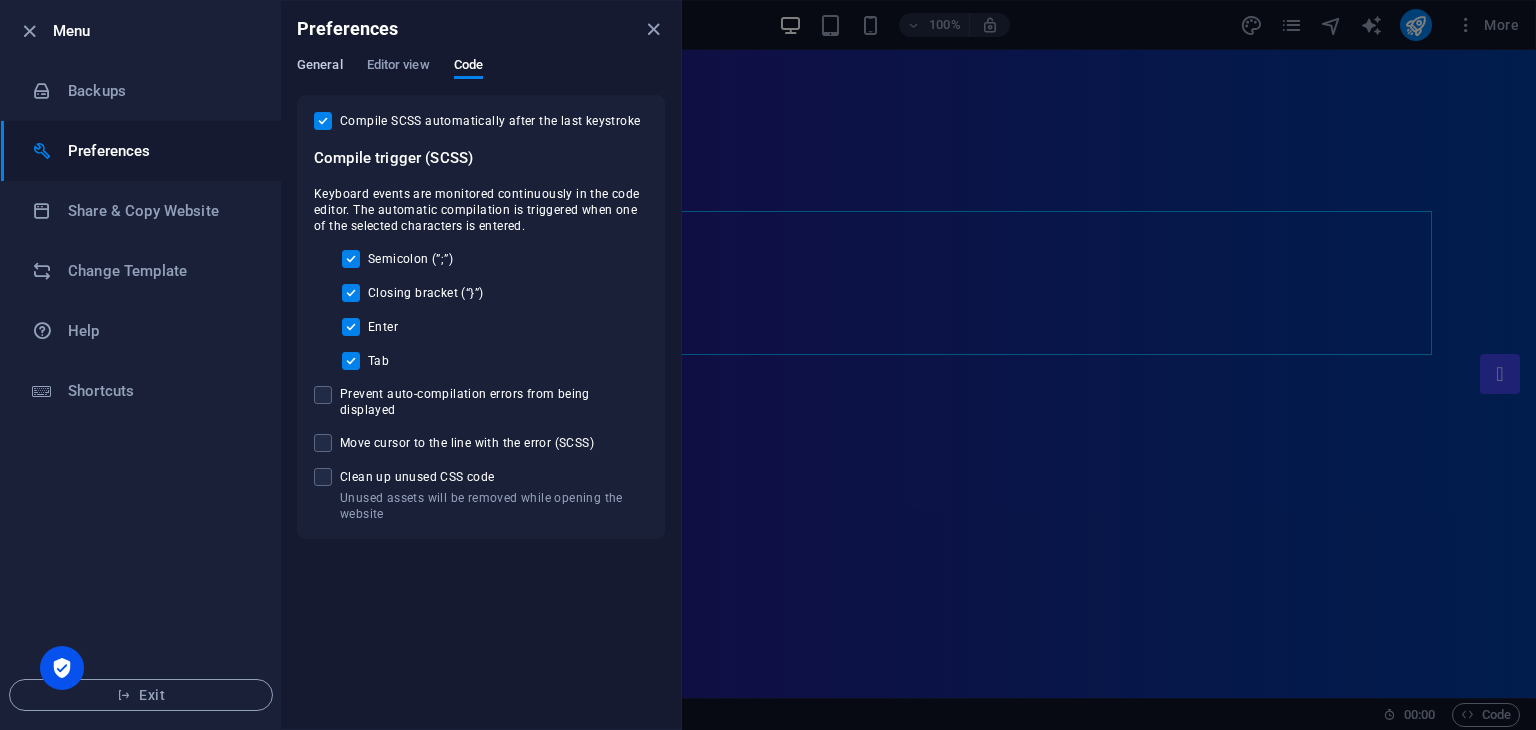 click on "General" at bounding box center [320, 67] 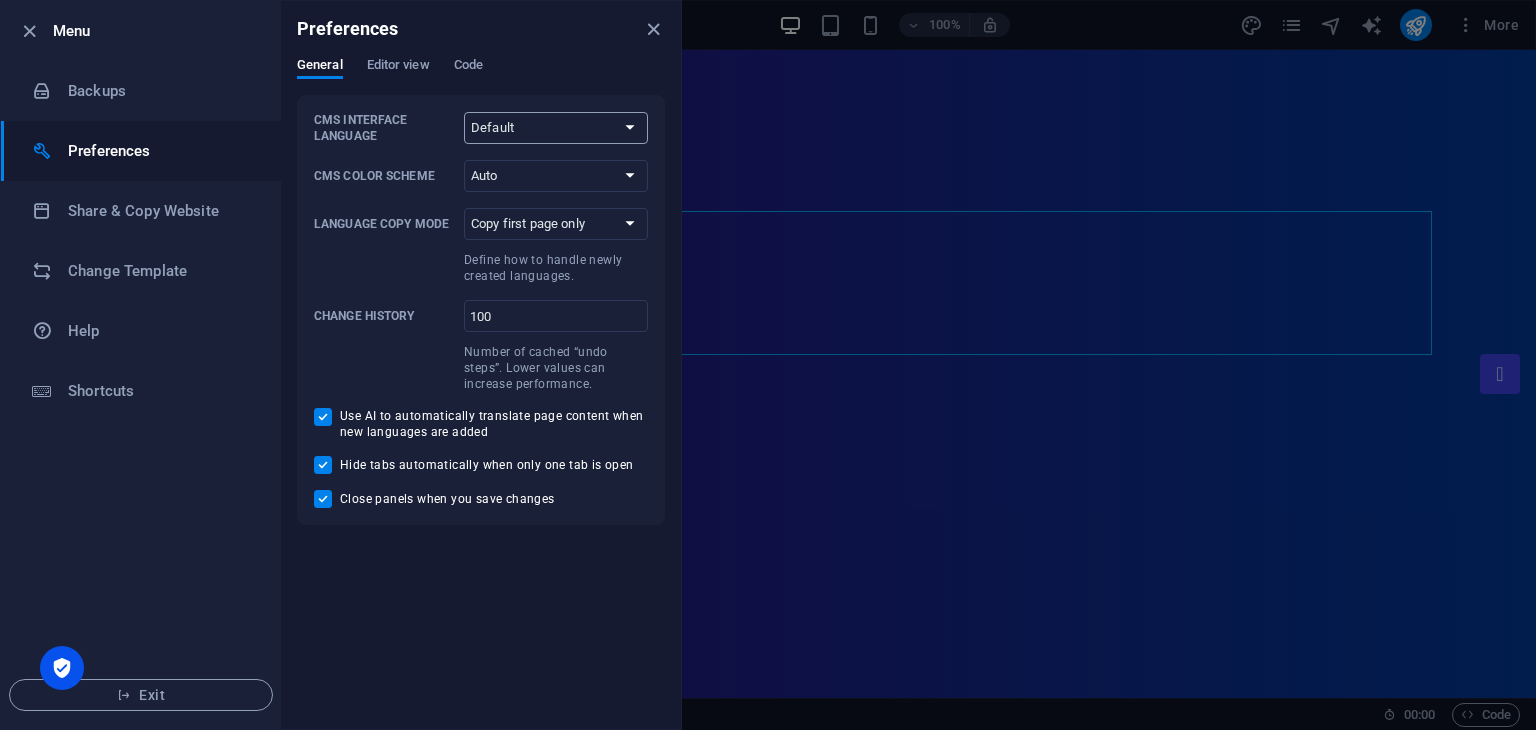 click on "Default Deutsch English Español Français Magyar Italiano Nederlands Polski Português русский язык Svenska Türkçe 日本語" at bounding box center [556, 128] 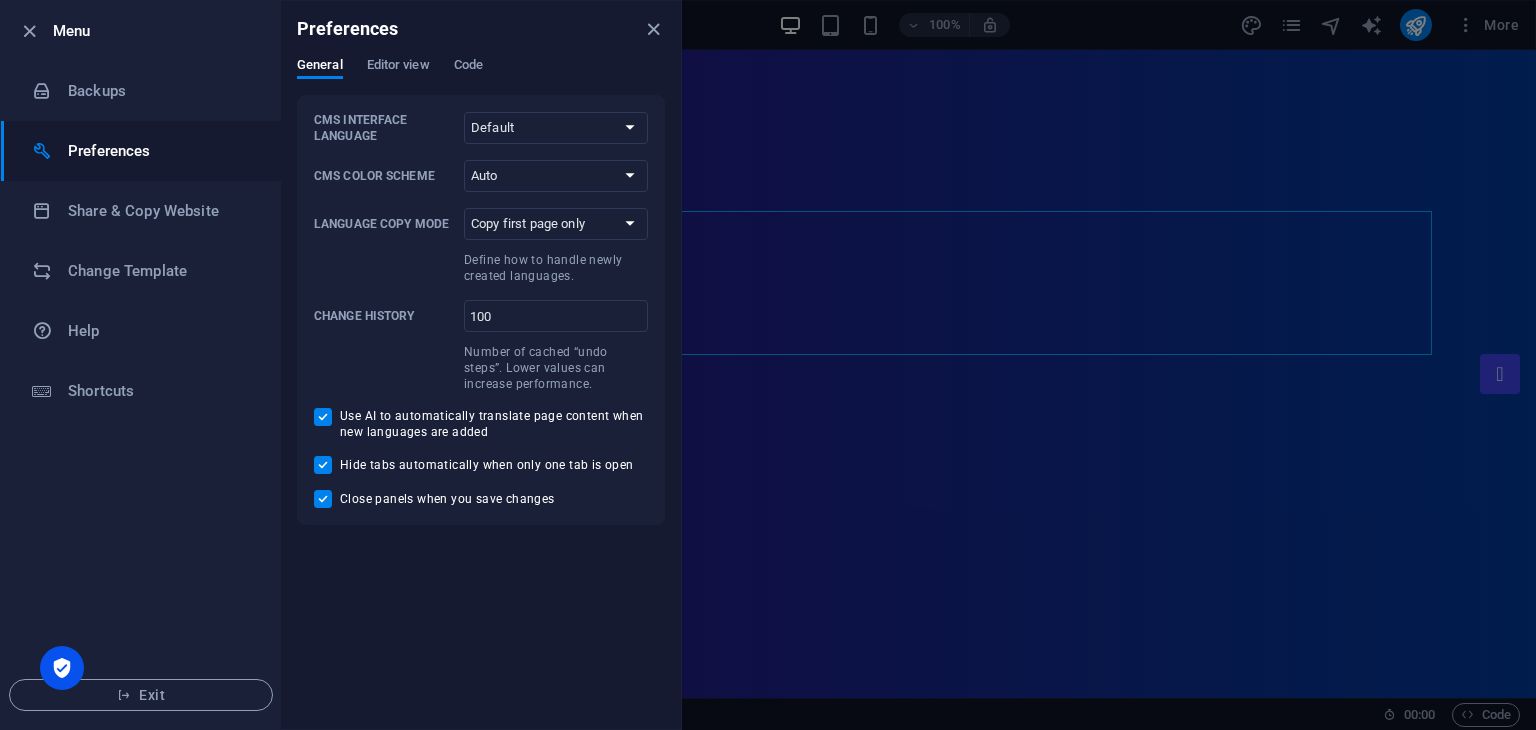 click at bounding box center [768, 365] 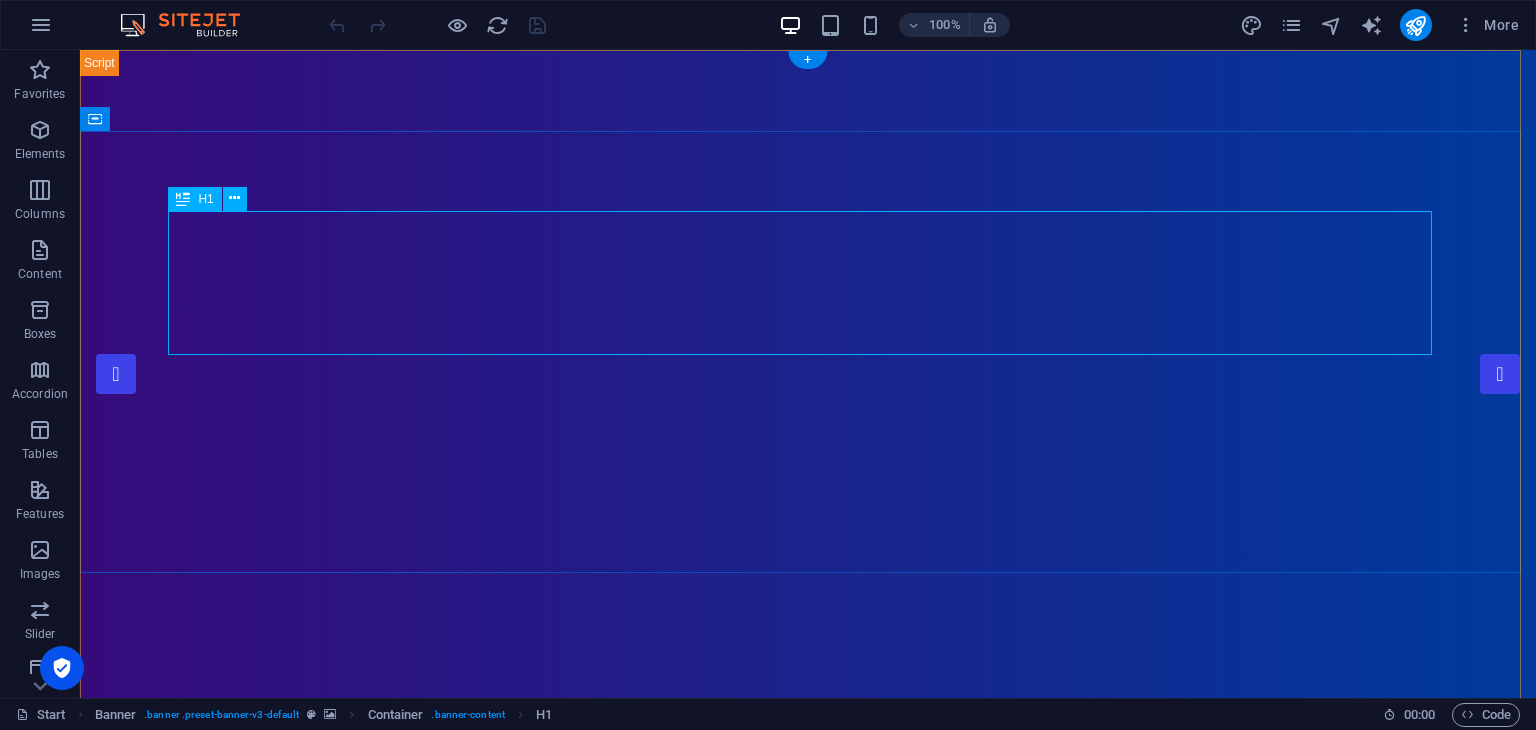 type 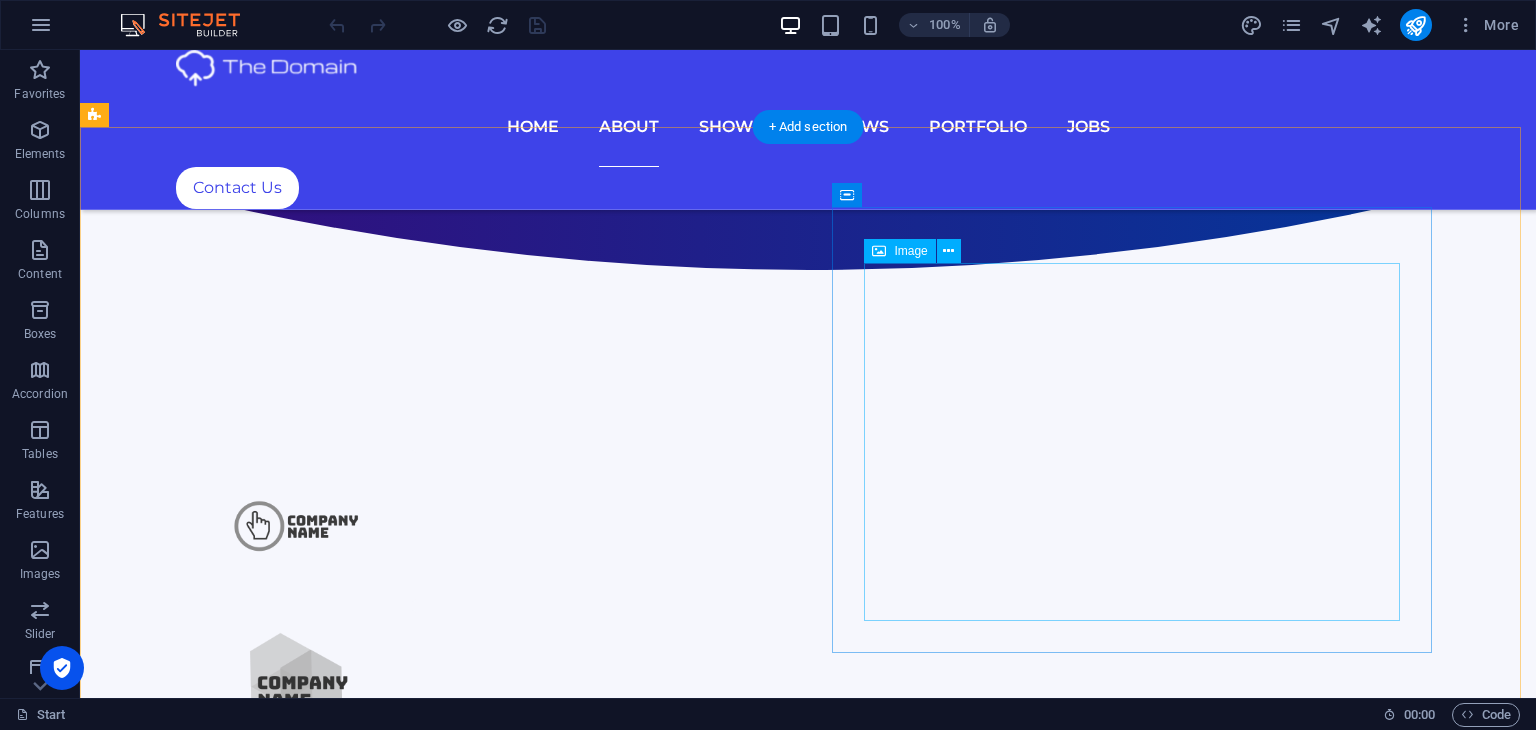 scroll, scrollTop: 1124, scrollLeft: 0, axis: vertical 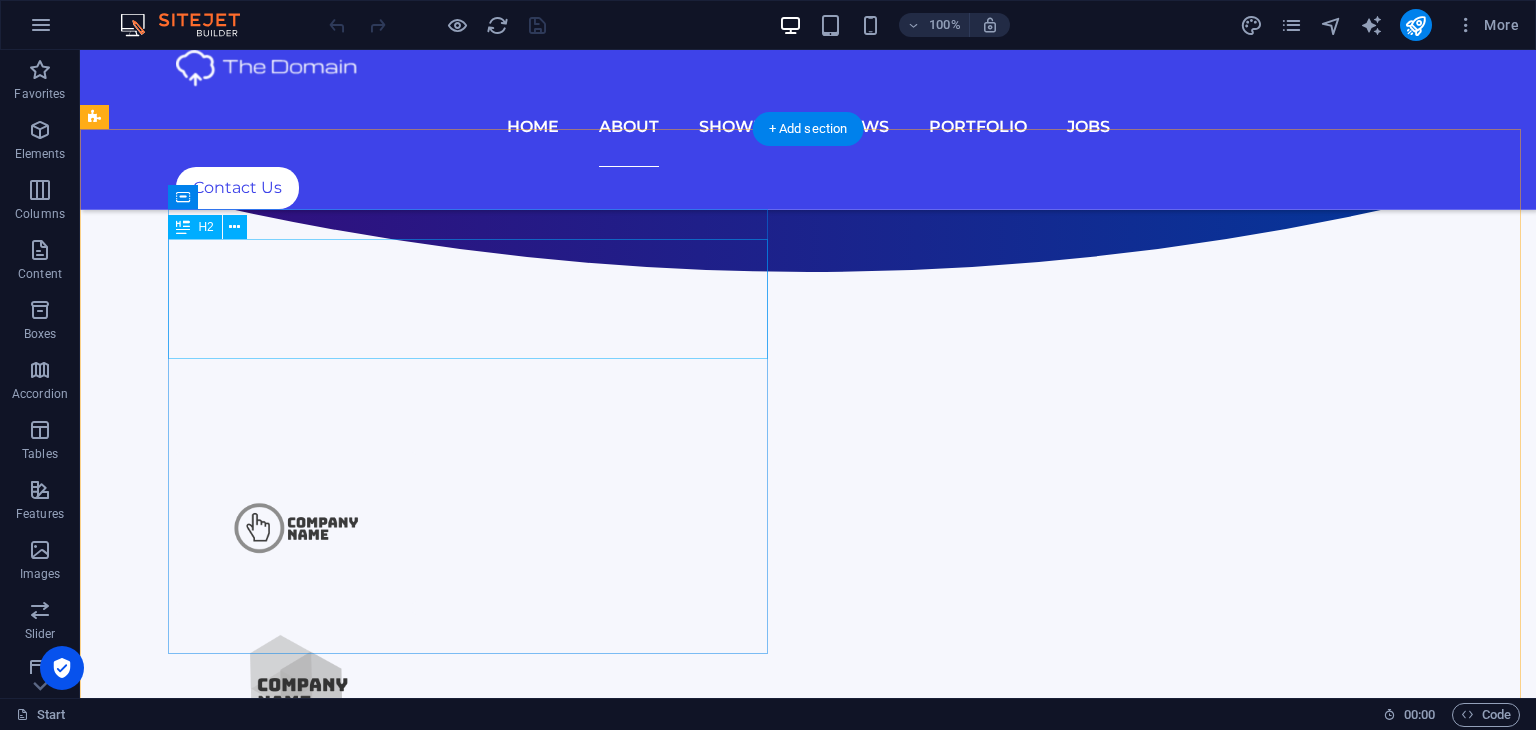 click on "[DOMAIN_NAME]" at bounding box center (417, 2264) 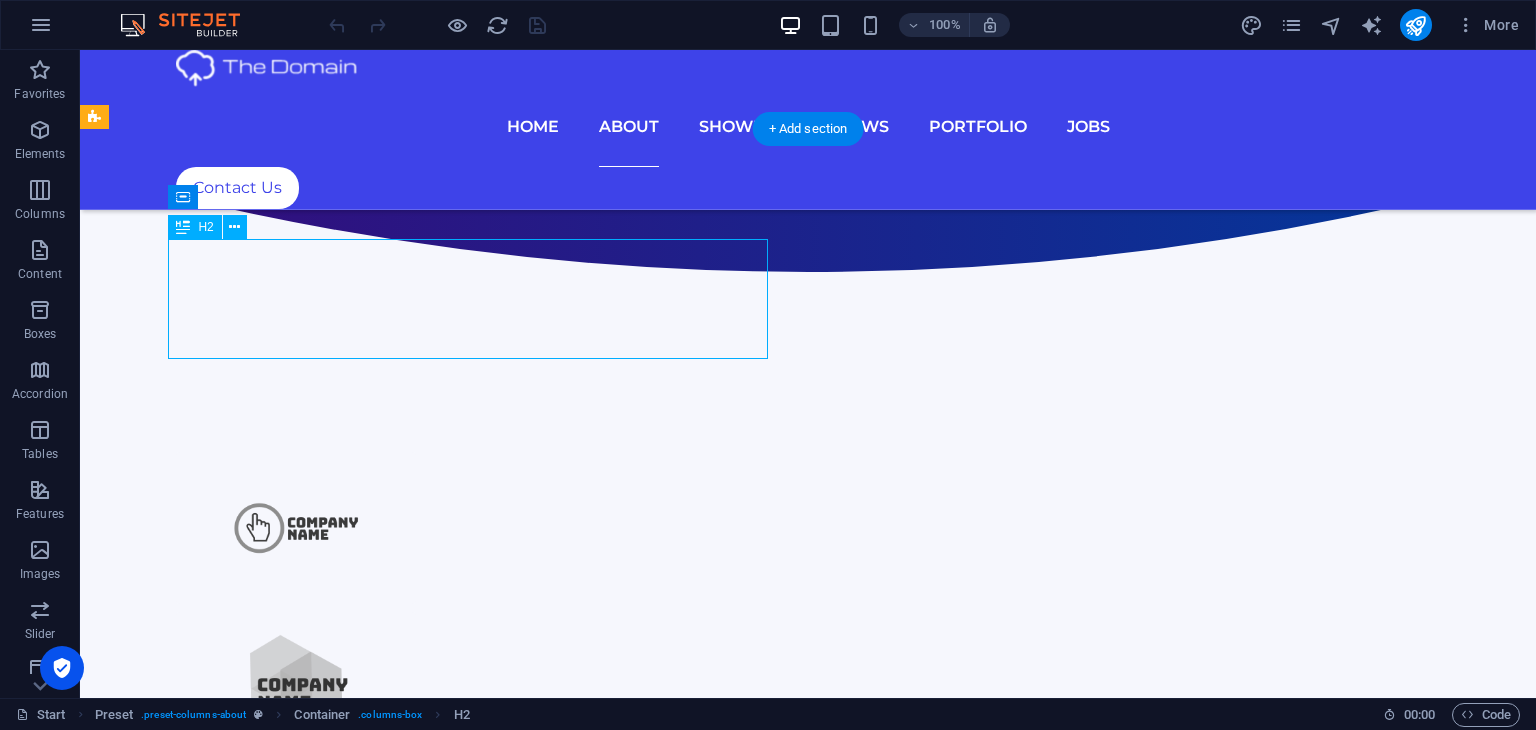 click on "[DOMAIN_NAME]" at bounding box center (417, 2264) 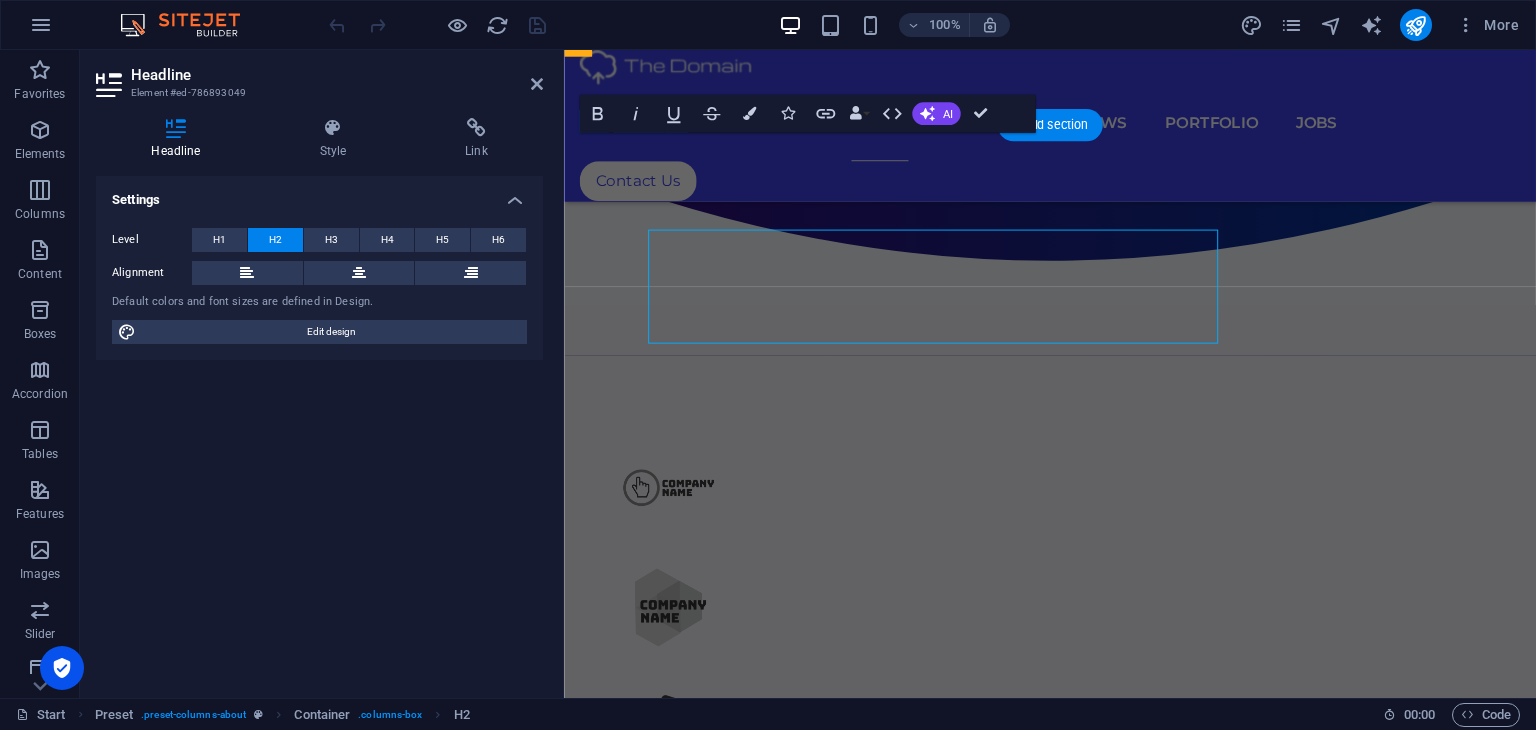 click on "Headline Element #ed-786893049 Headline Style Link Settings Level H1 H2 H3 H4 H5 H6 Alignment Default colors and font sizes are defined in Design. Edit design Preset Element Link None Page External Element Next element Phone Email Page Start Portfolio Jobs Legal Notice Privacy Element
URL Phone Email Link target New tab Same tab Overlay Title Additional link description, should not be the same as the link text. The title is most often shown as a tooltip text when the mouse moves over the element. Leave empty if uncertain. Relationship Sets the  relationship of this link to the link target . For example, the value "nofollow" instructs search engines not to follow the link. Can be left empty. alternate author bookmark external help license next nofollow noreferrer noopener prev search tag
H1   Banner   Banner   Container   H3   Menu   Banner   Menu Bar   Image   Preset   HTML   Preset   Spacer   HTML   Image   Container   Preset   Image   Preset   Container   Image" at bounding box center [808, 374] 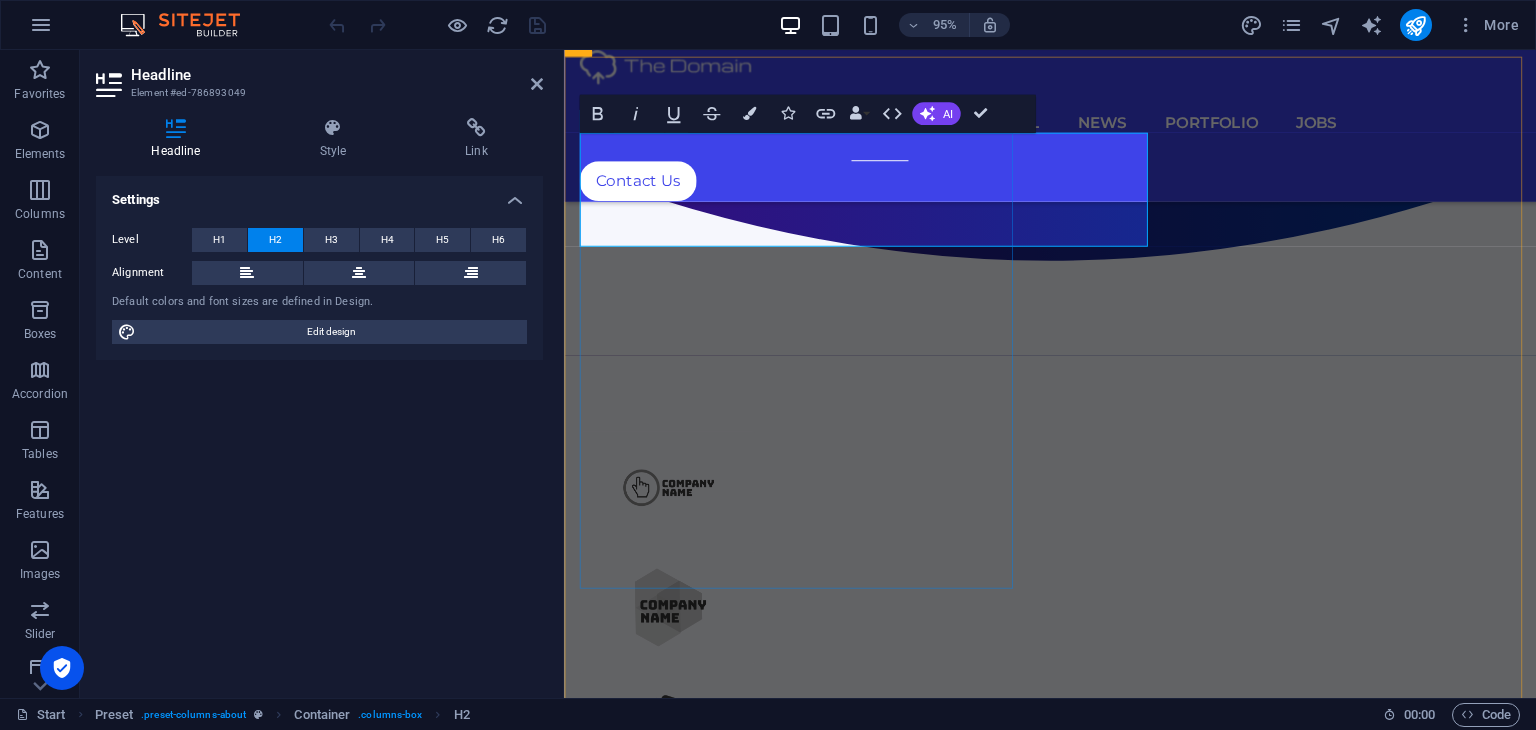 click on "[DOMAIN_NAME]" at bounding box center [901, 1923] 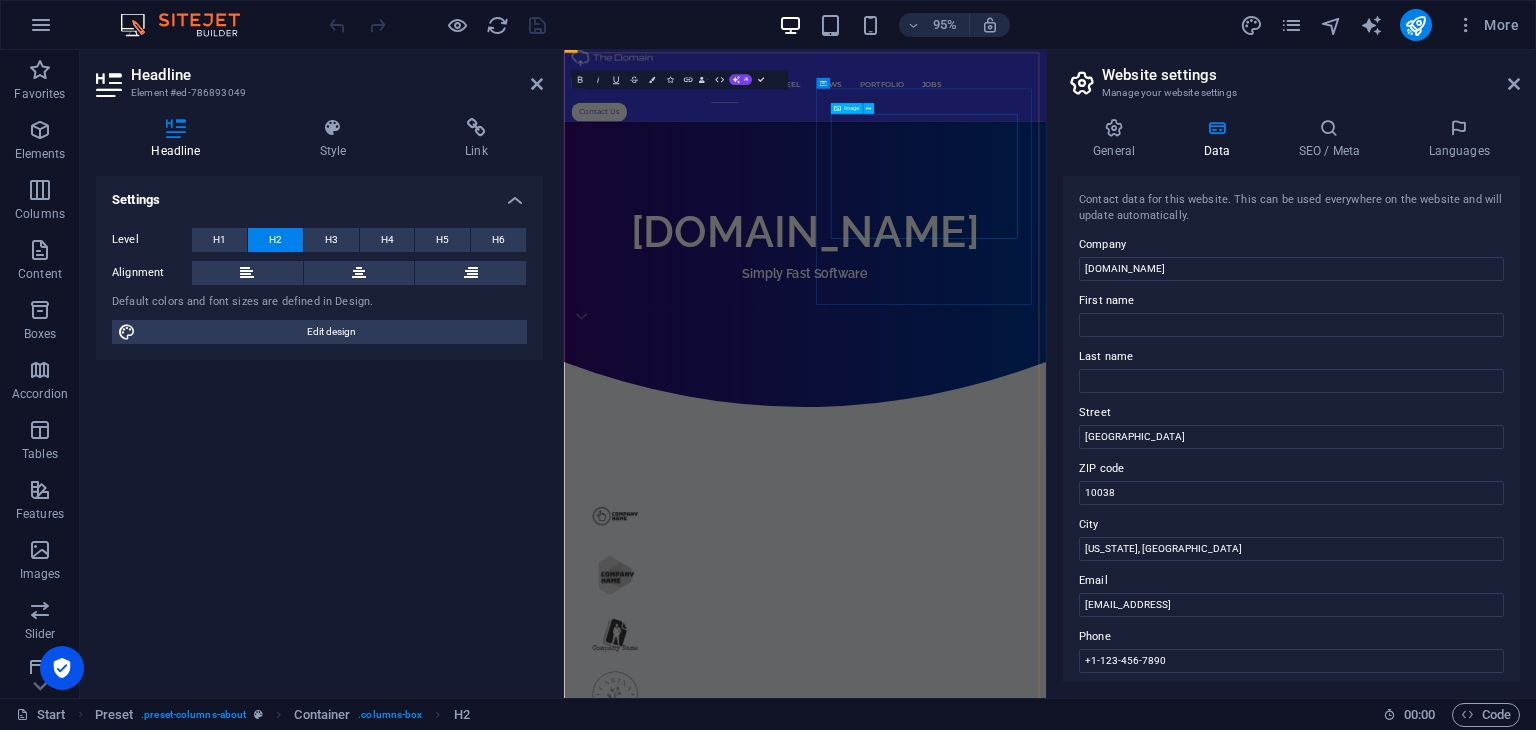 scroll, scrollTop: 1708, scrollLeft: 0, axis: vertical 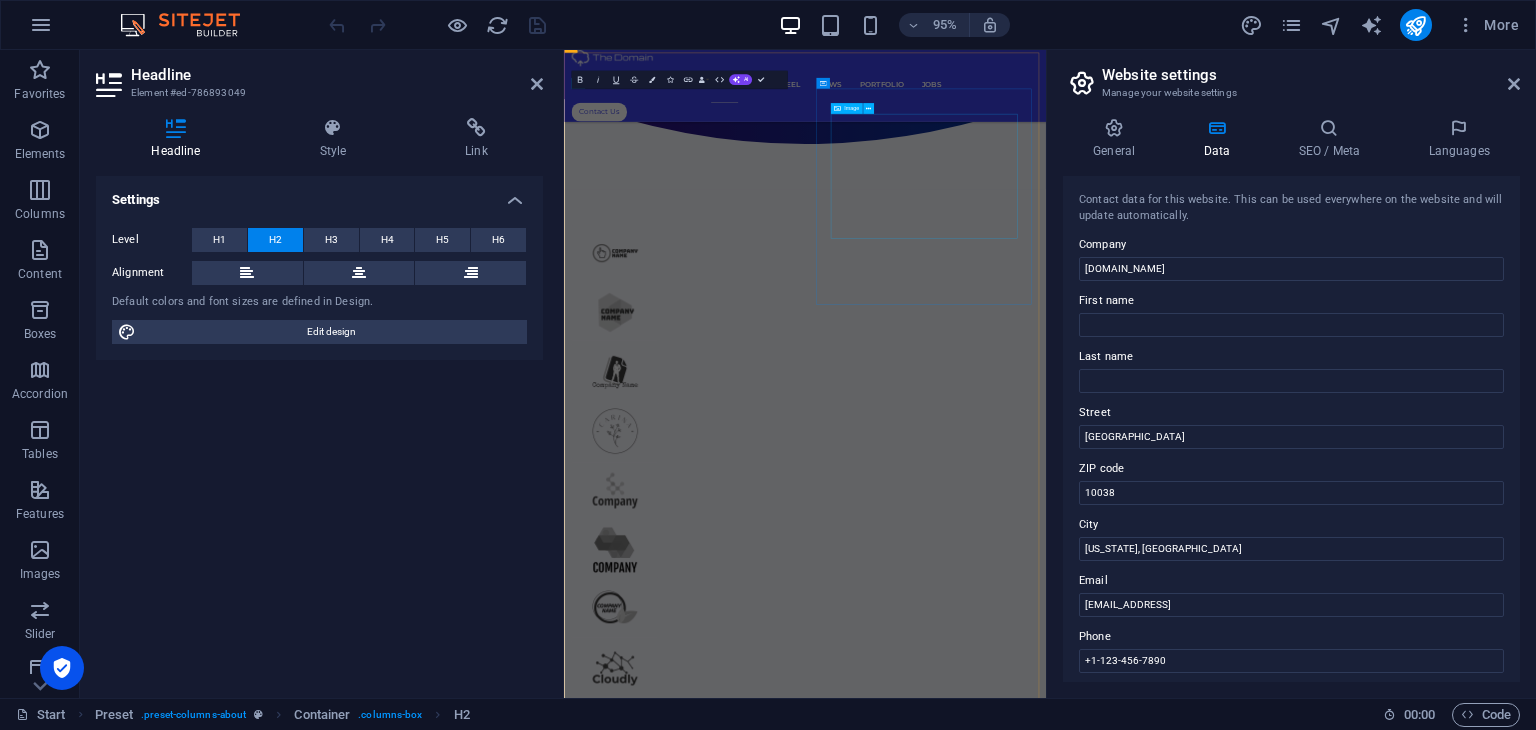 click at bounding box center (1099, 2612) 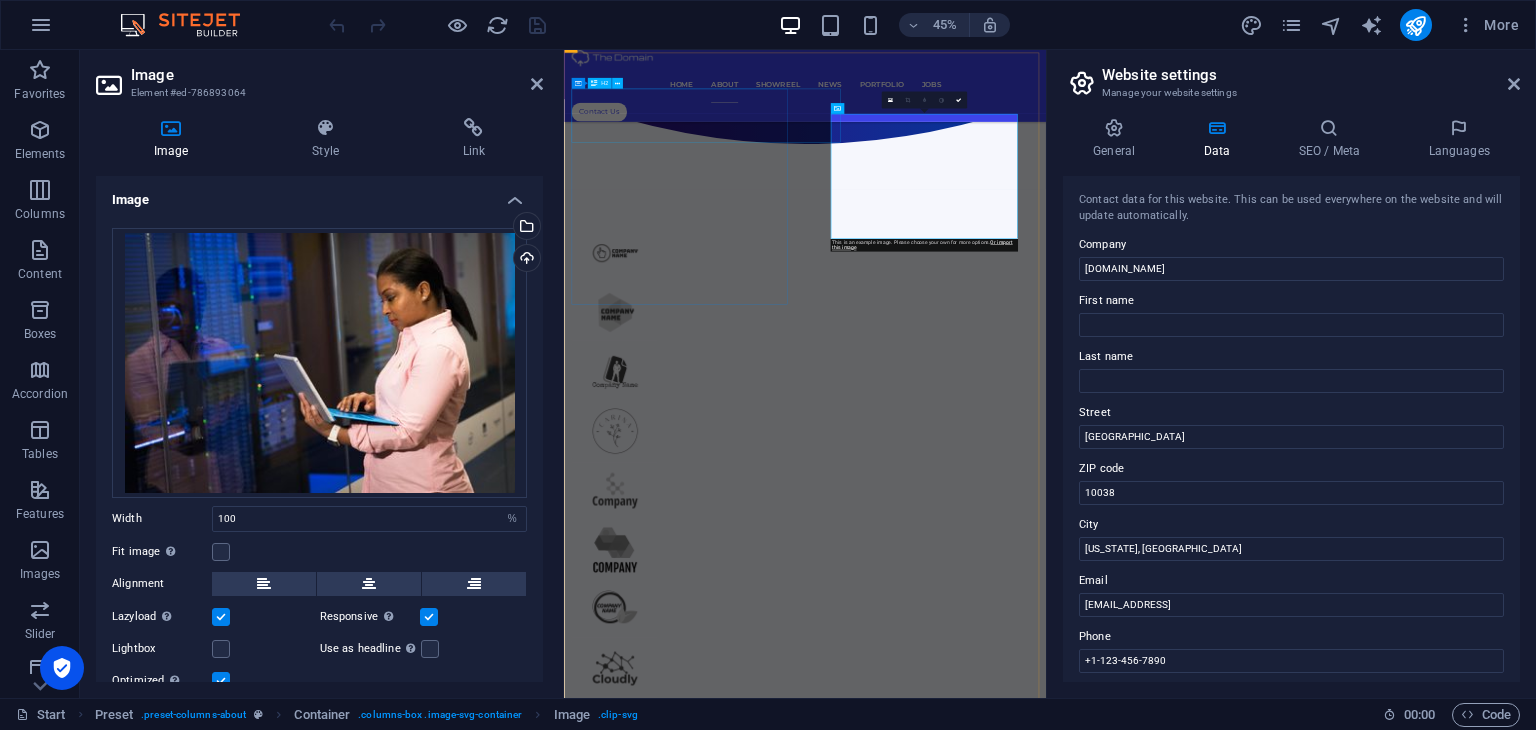click on "[DOMAIN_NAME]" at bounding box center (901, 1971) 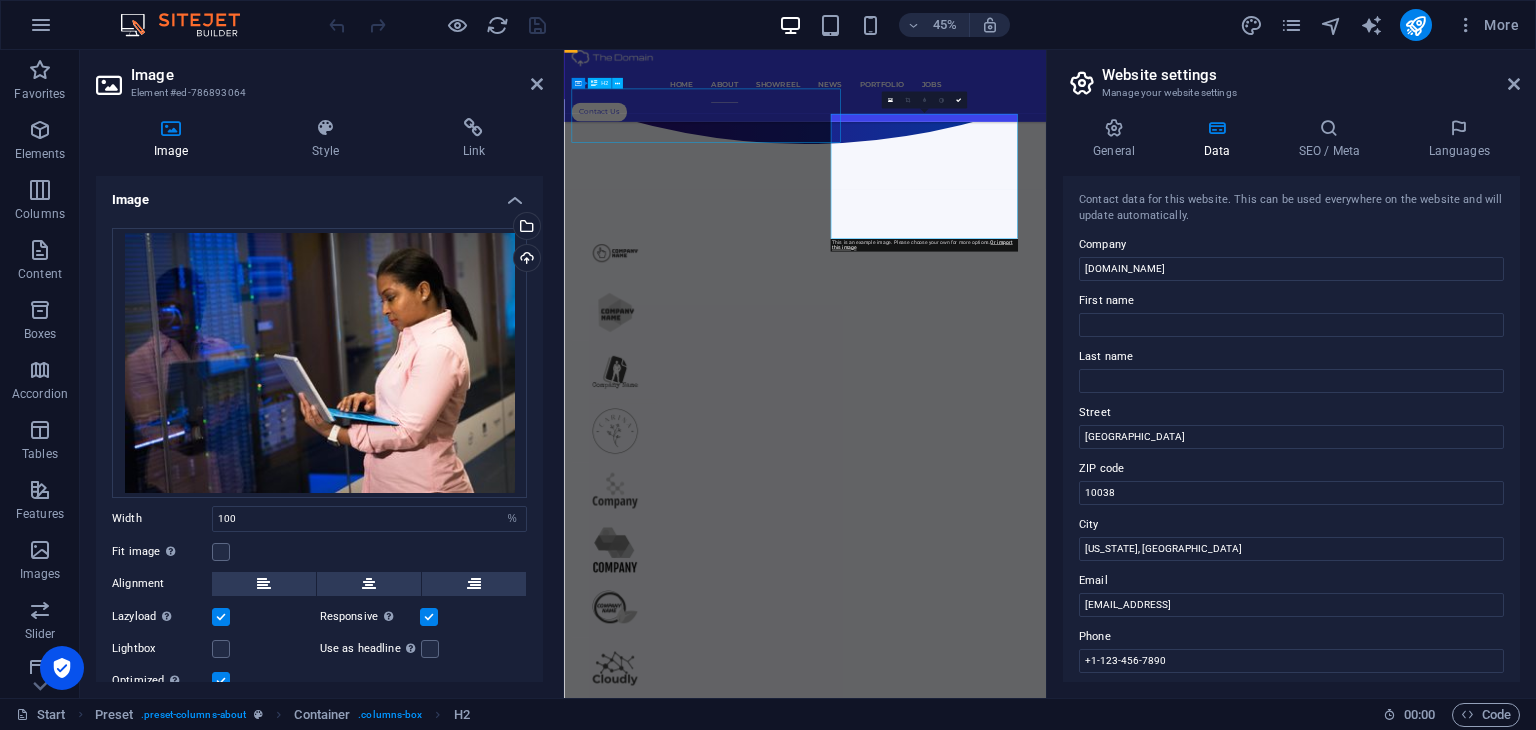 scroll, scrollTop: 1136, scrollLeft: 0, axis: vertical 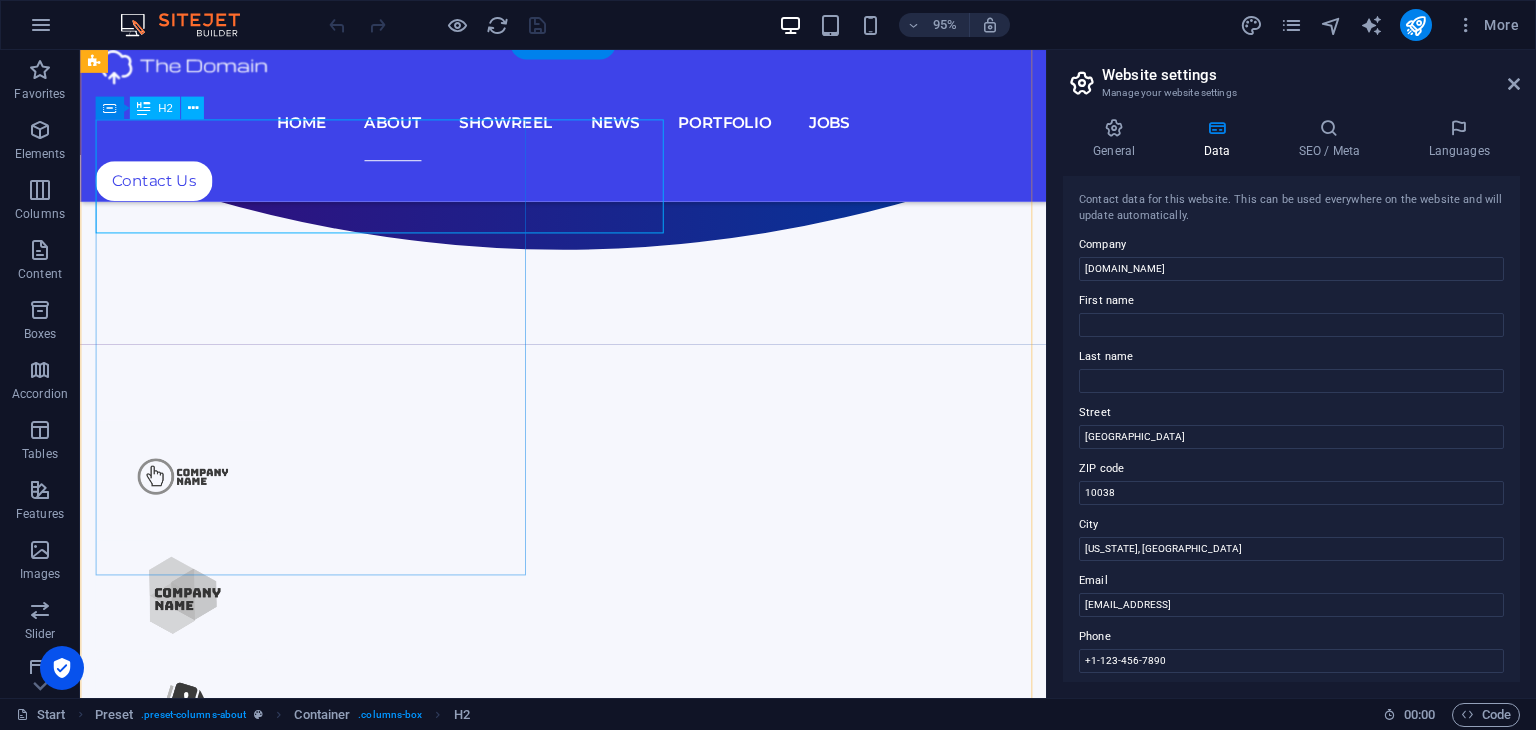 click on "[DOMAIN_NAME]" at bounding box center (417, 1904) 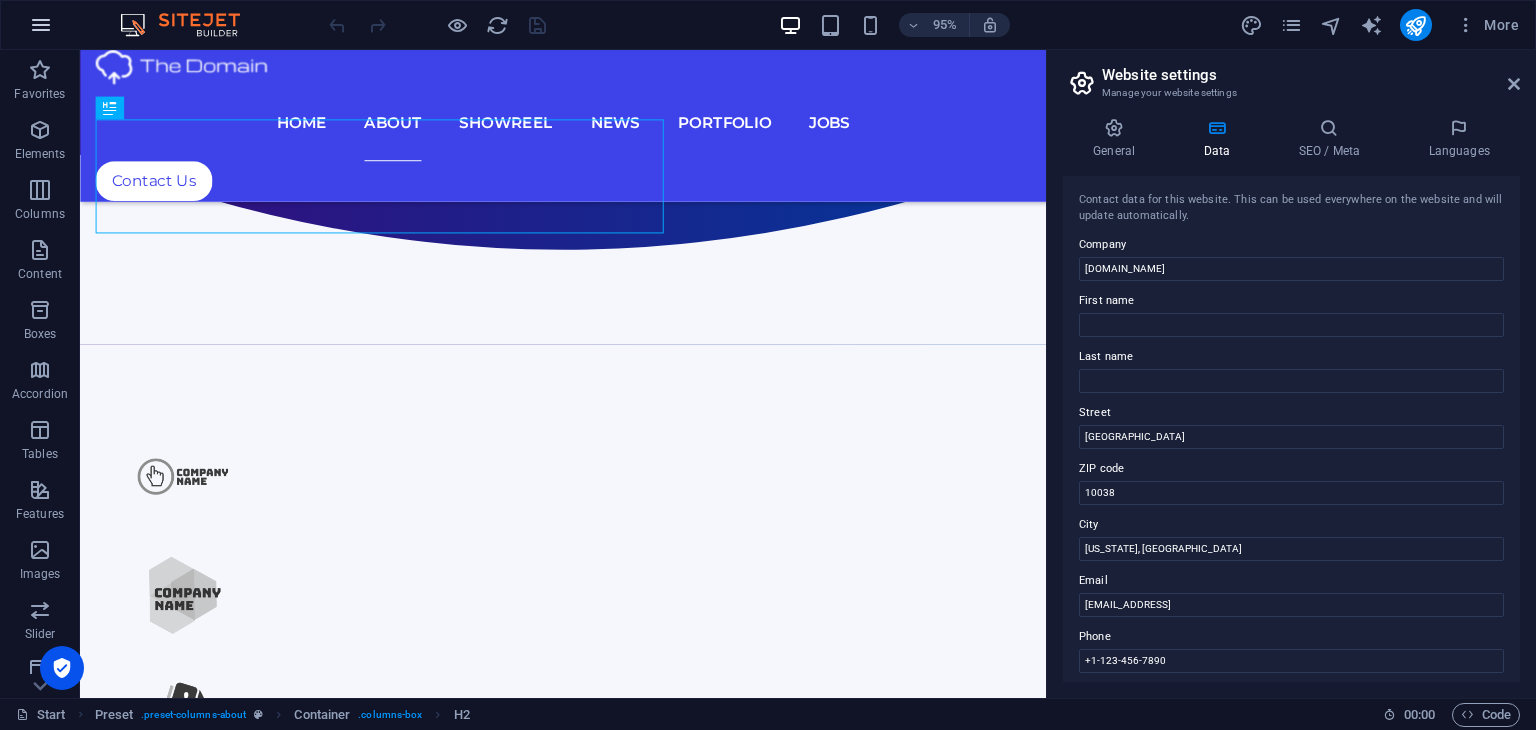 click at bounding box center (41, 25) 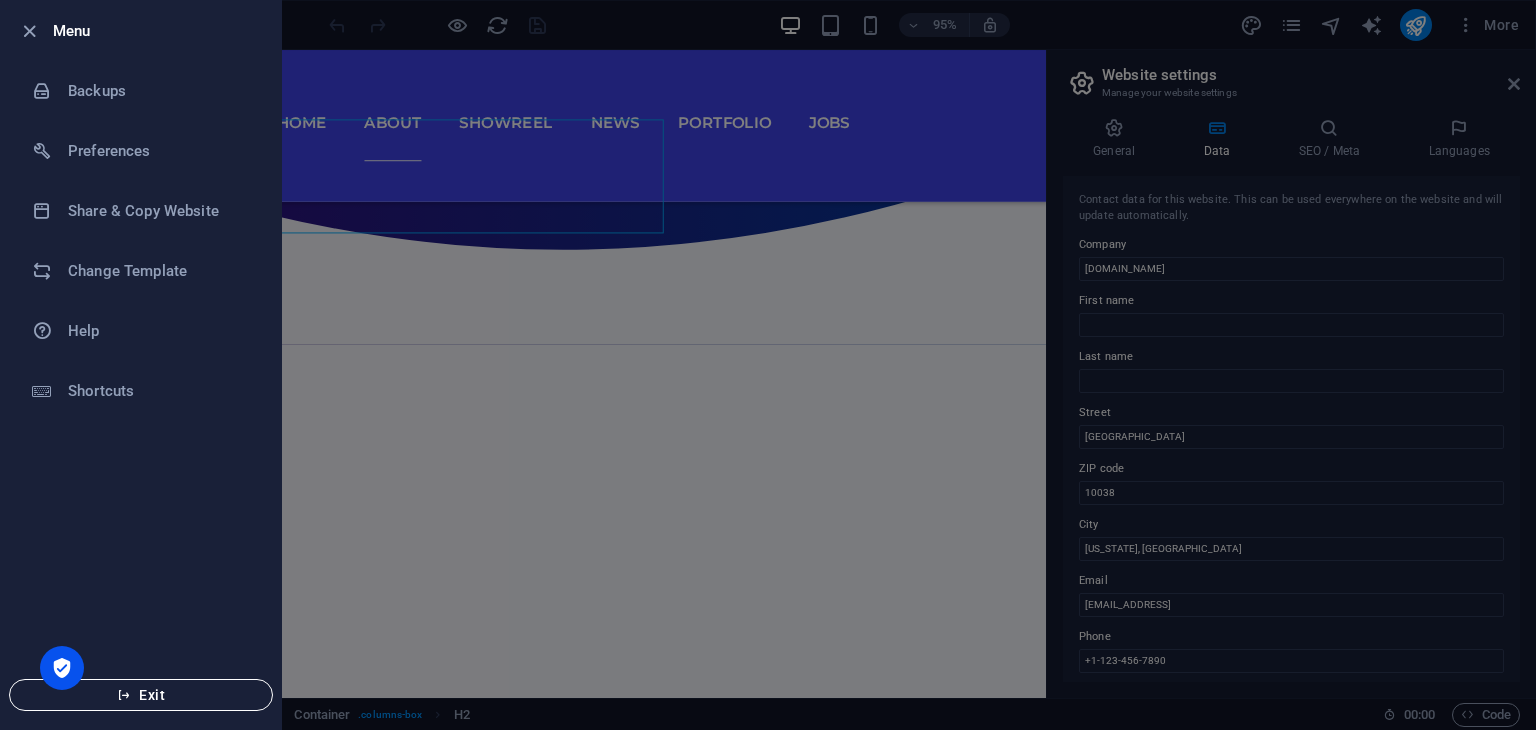 click on "Exit" at bounding box center [141, 695] 